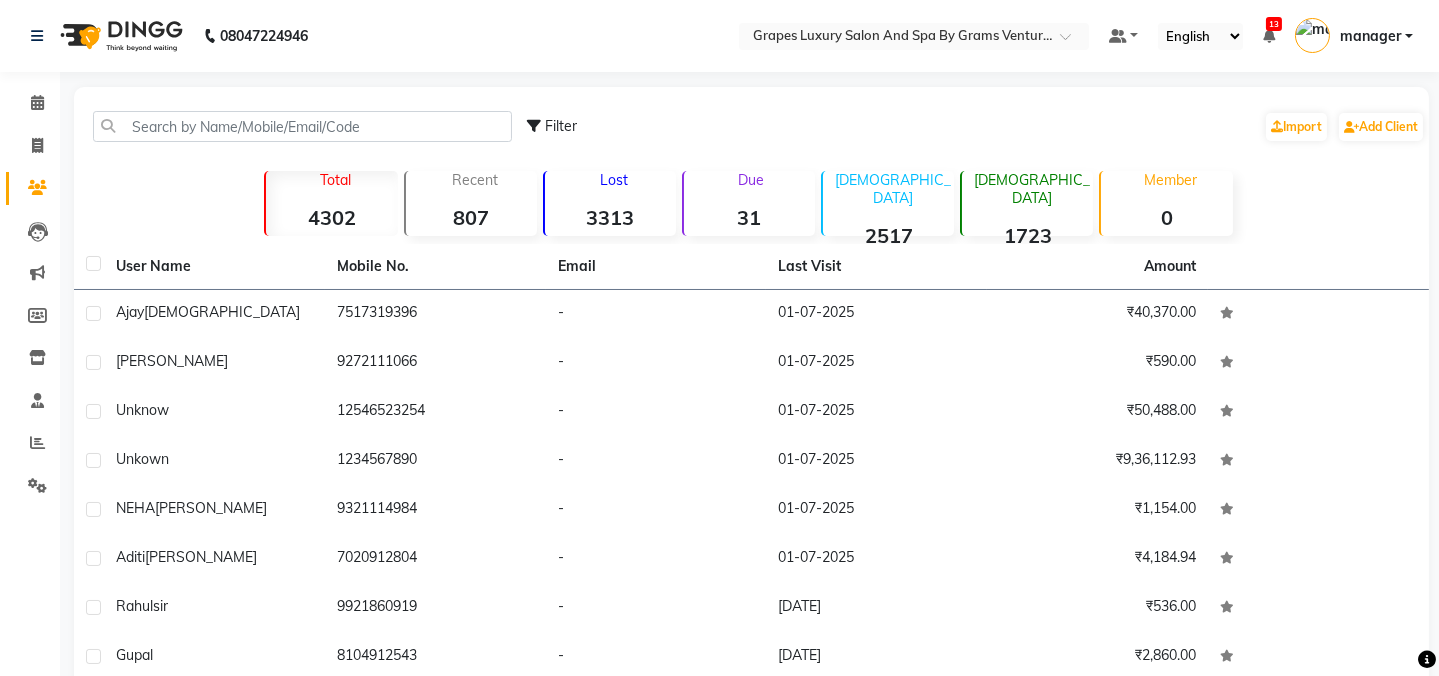 scroll, scrollTop: 0, scrollLeft: 0, axis: both 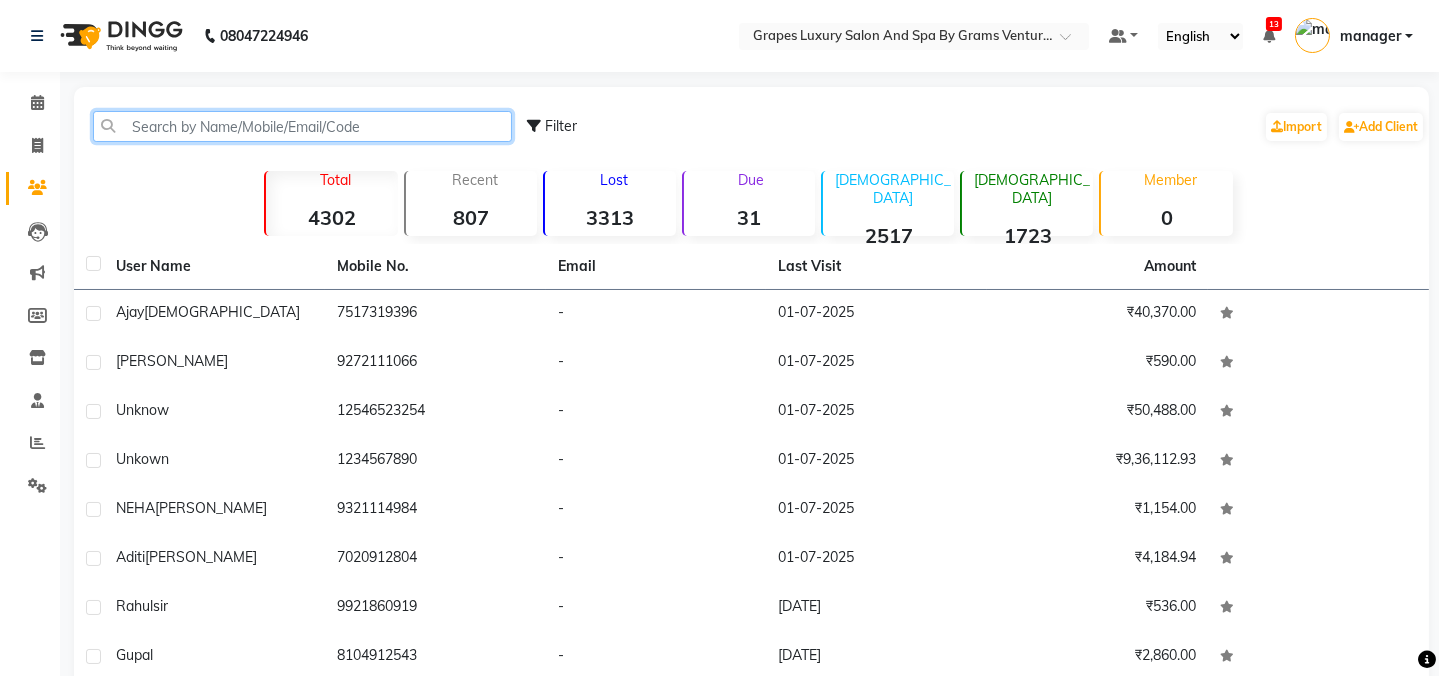 click 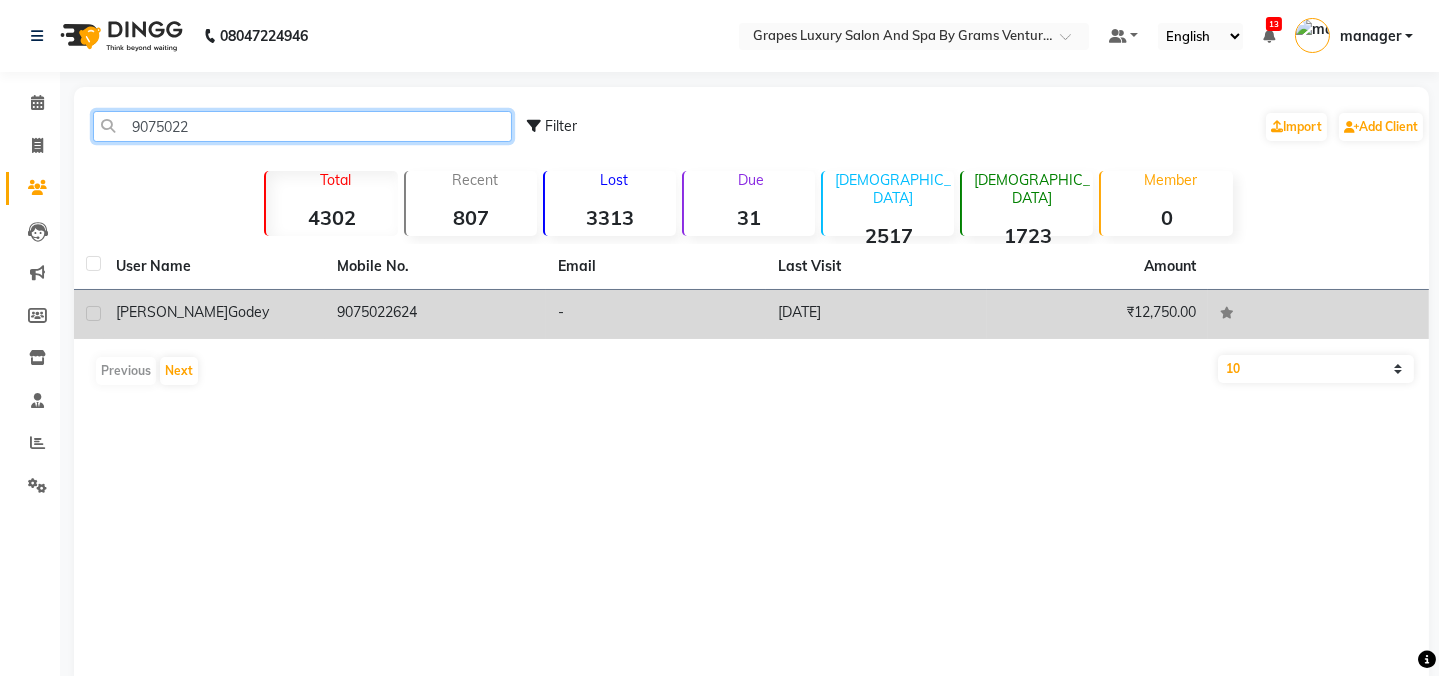 type on "9075022" 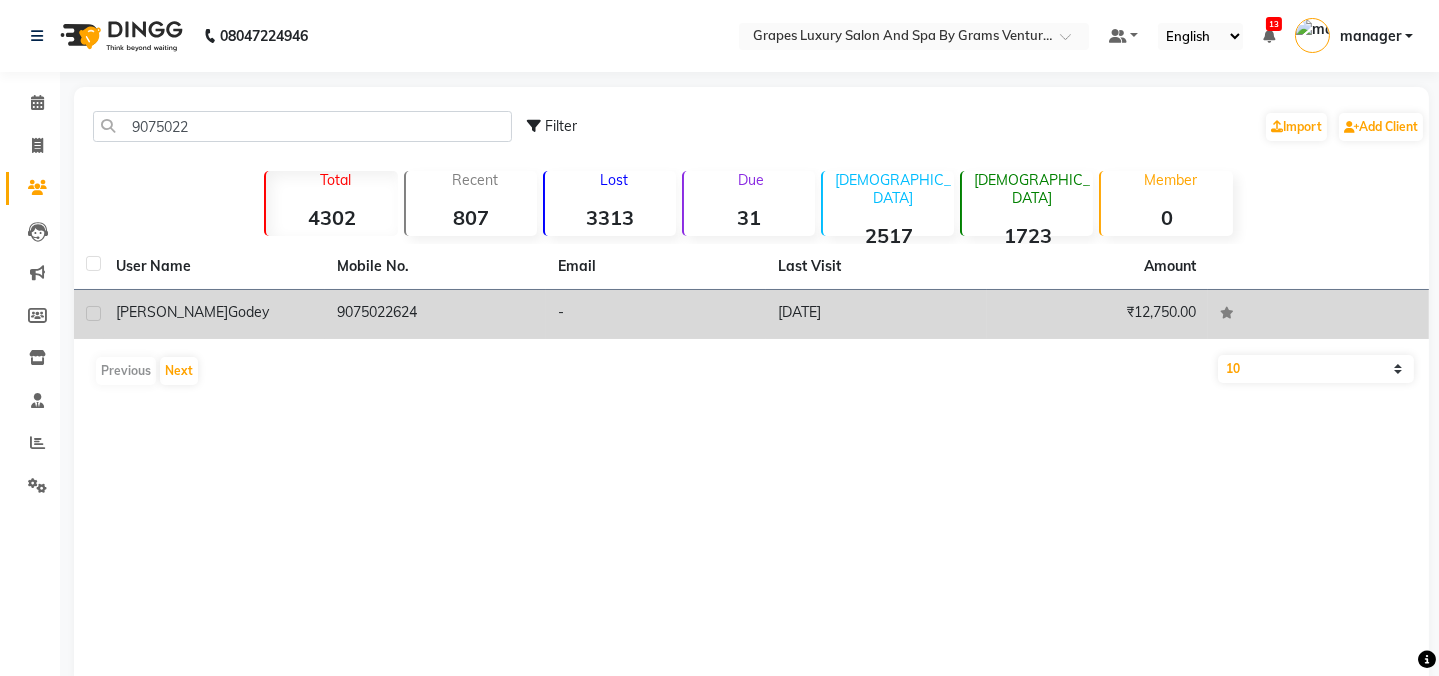 click on "9075022624" 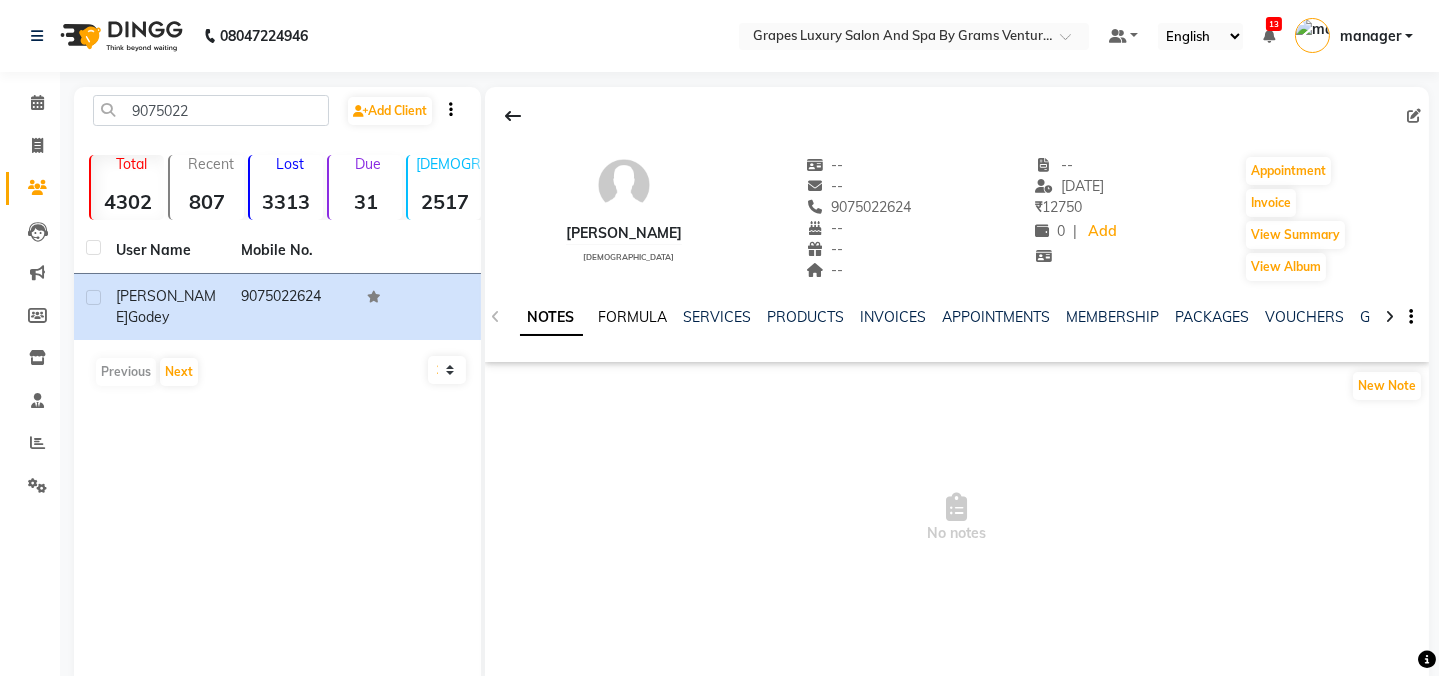 click on "FORMULA" 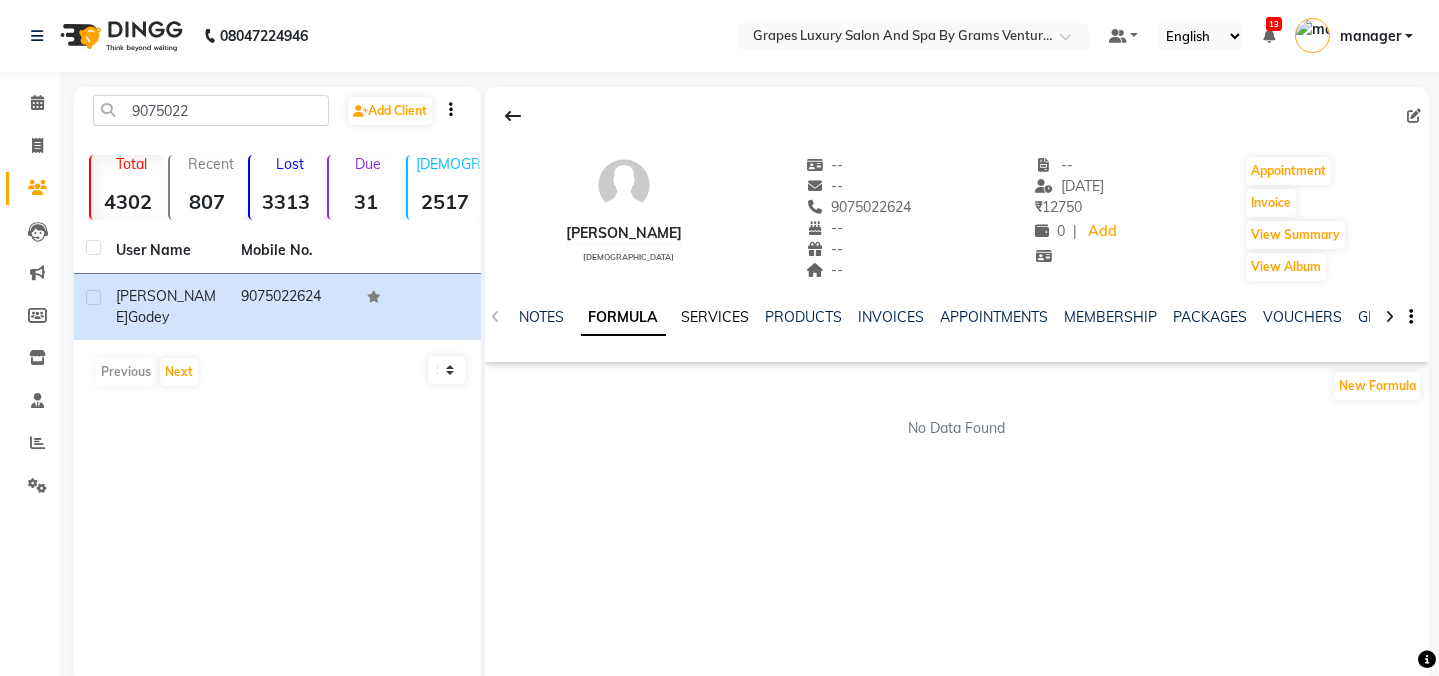 click on "SERVICES" 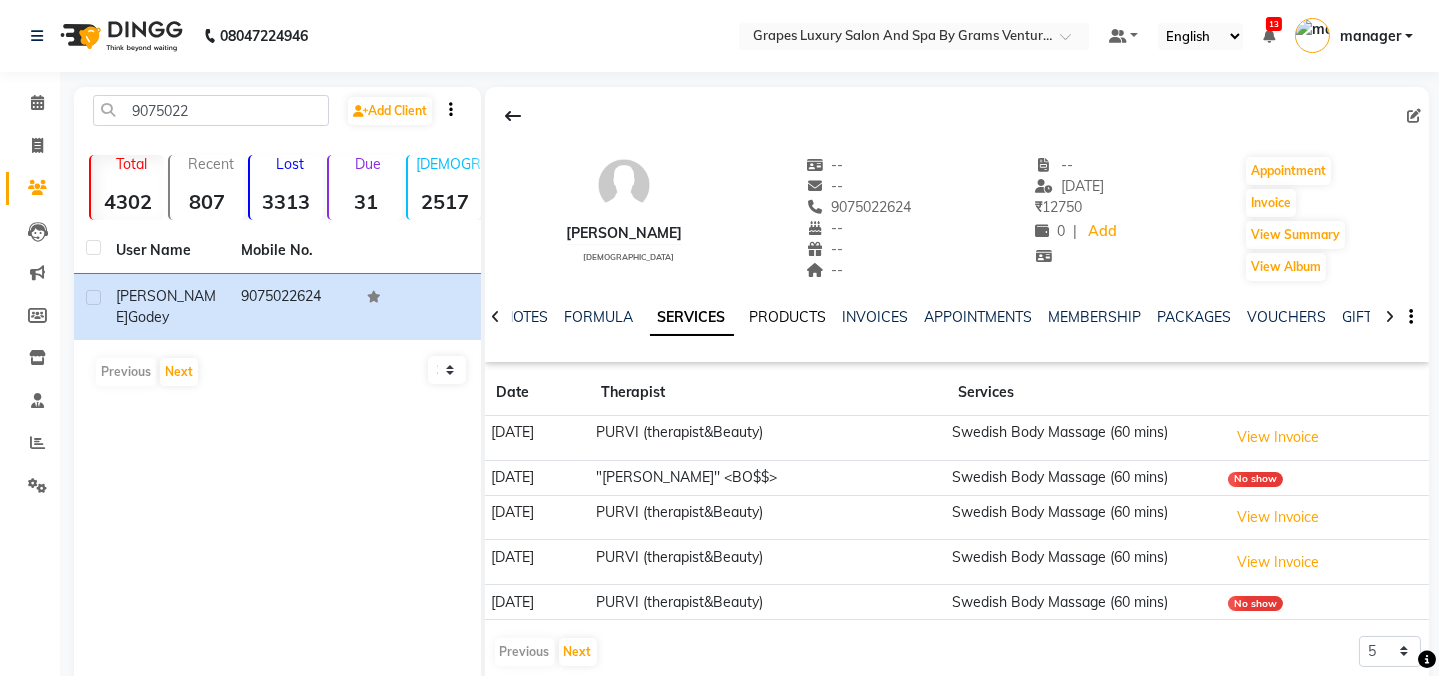 click on "PRODUCTS" 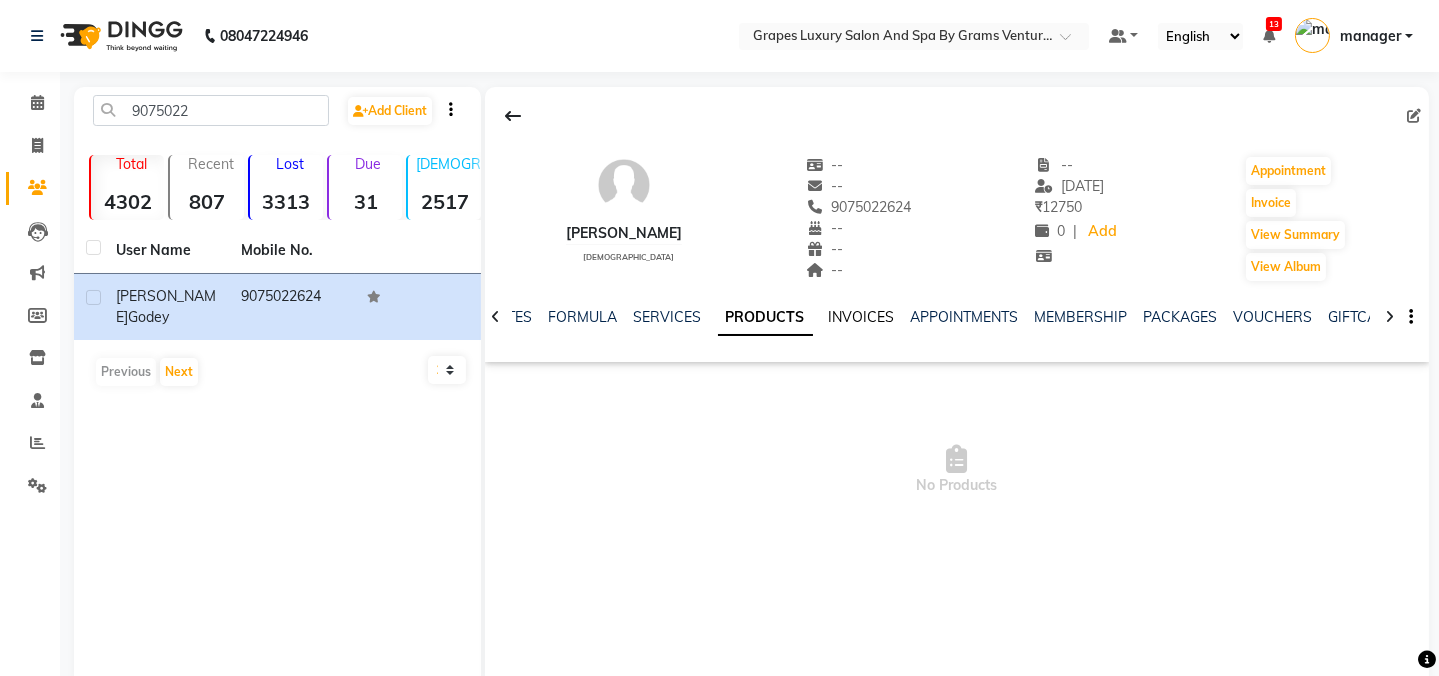 click on "INVOICES" 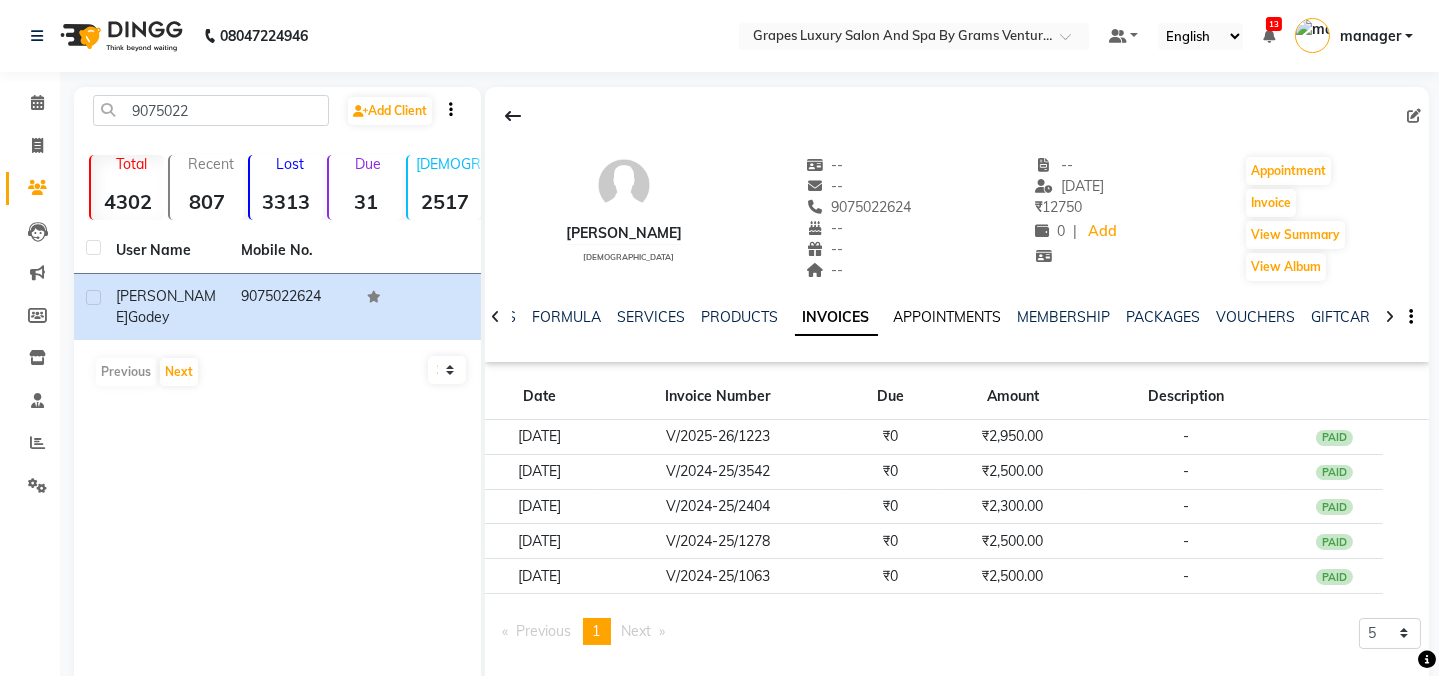 click on "APPOINTMENTS" 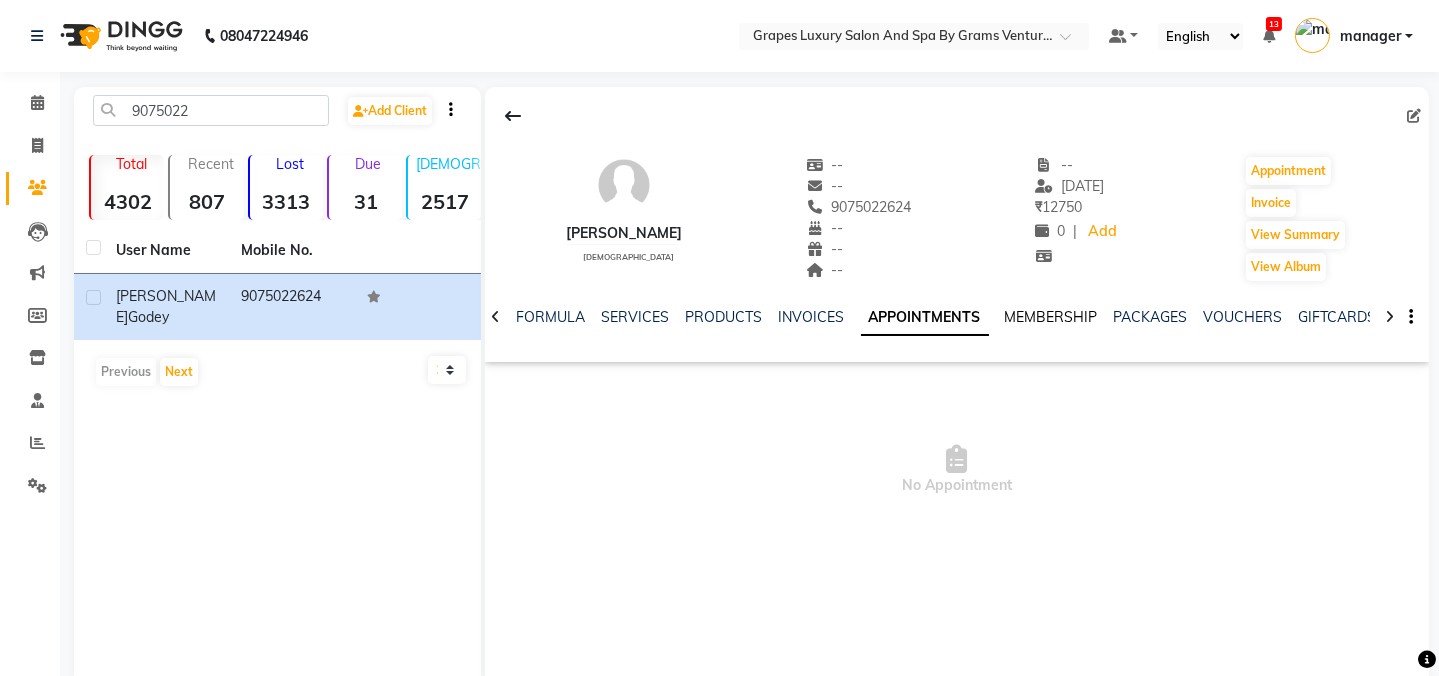 click on "MEMBERSHIP" 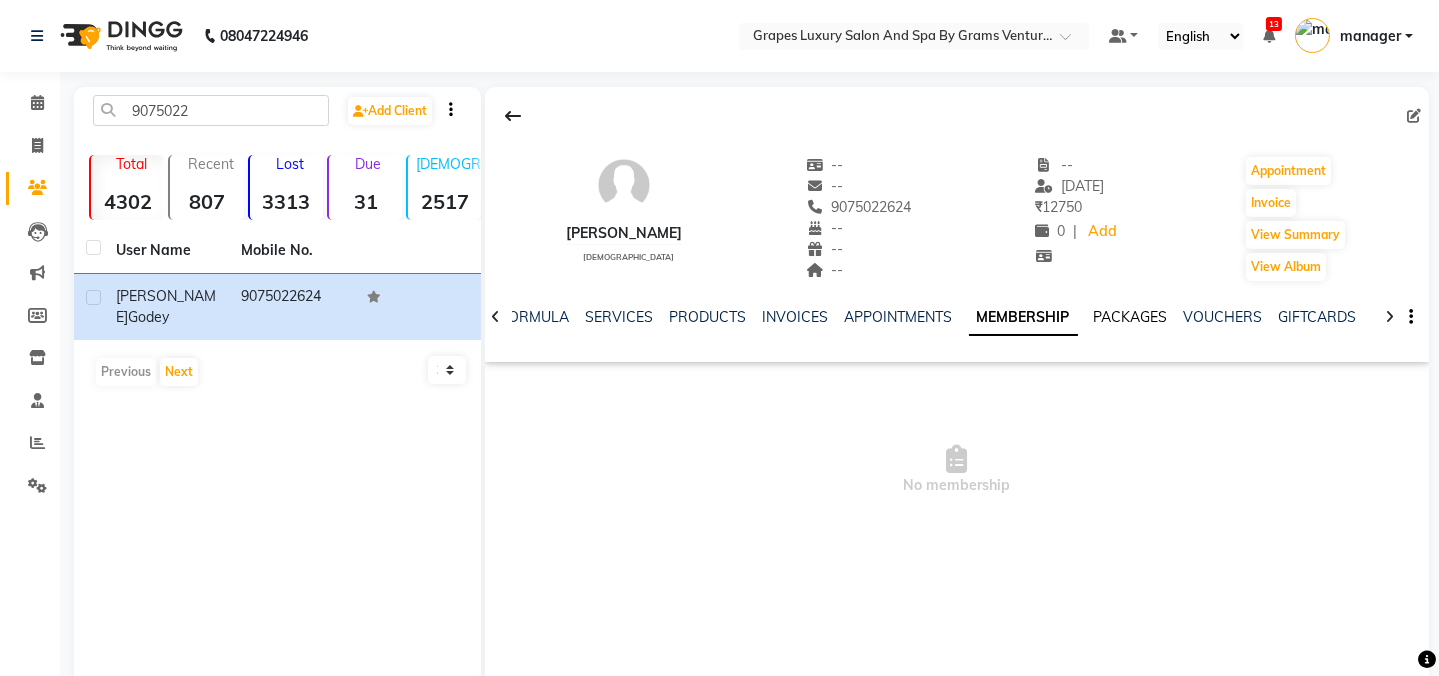 click on "PACKAGES" 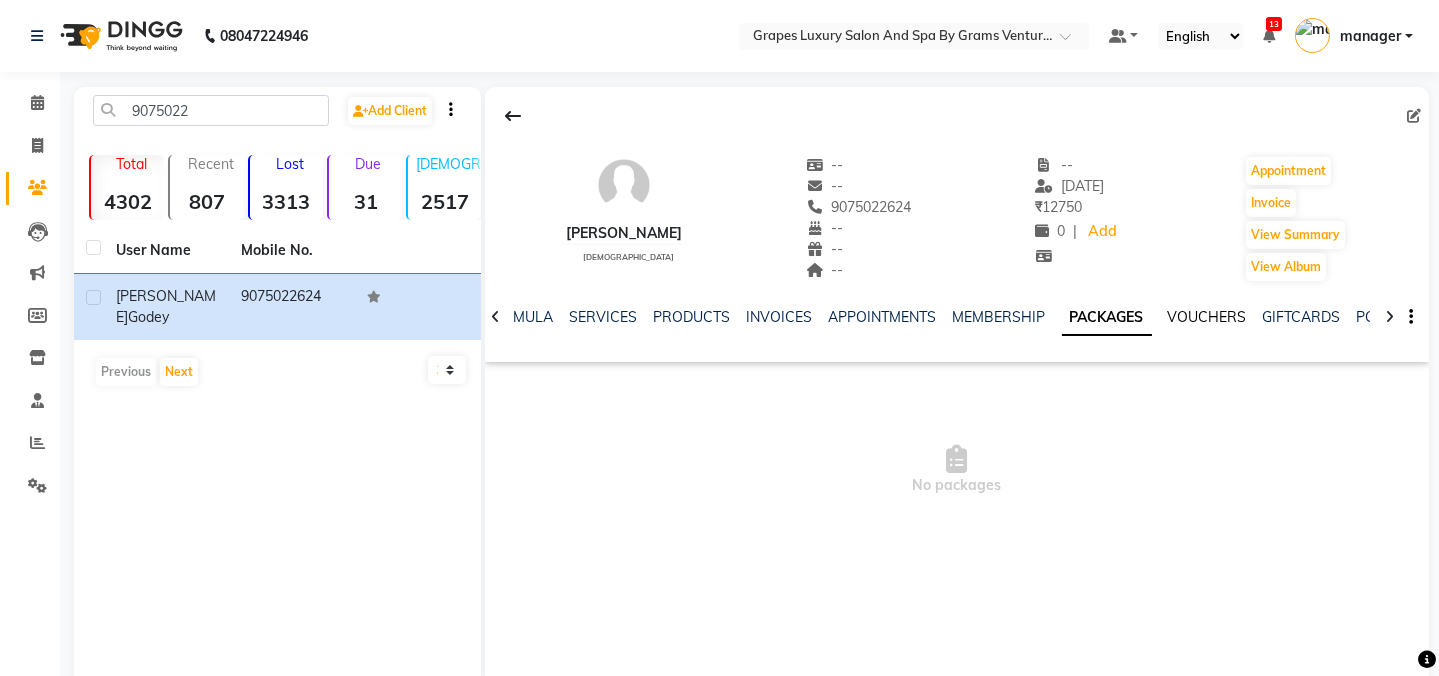 click on "VOUCHERS" 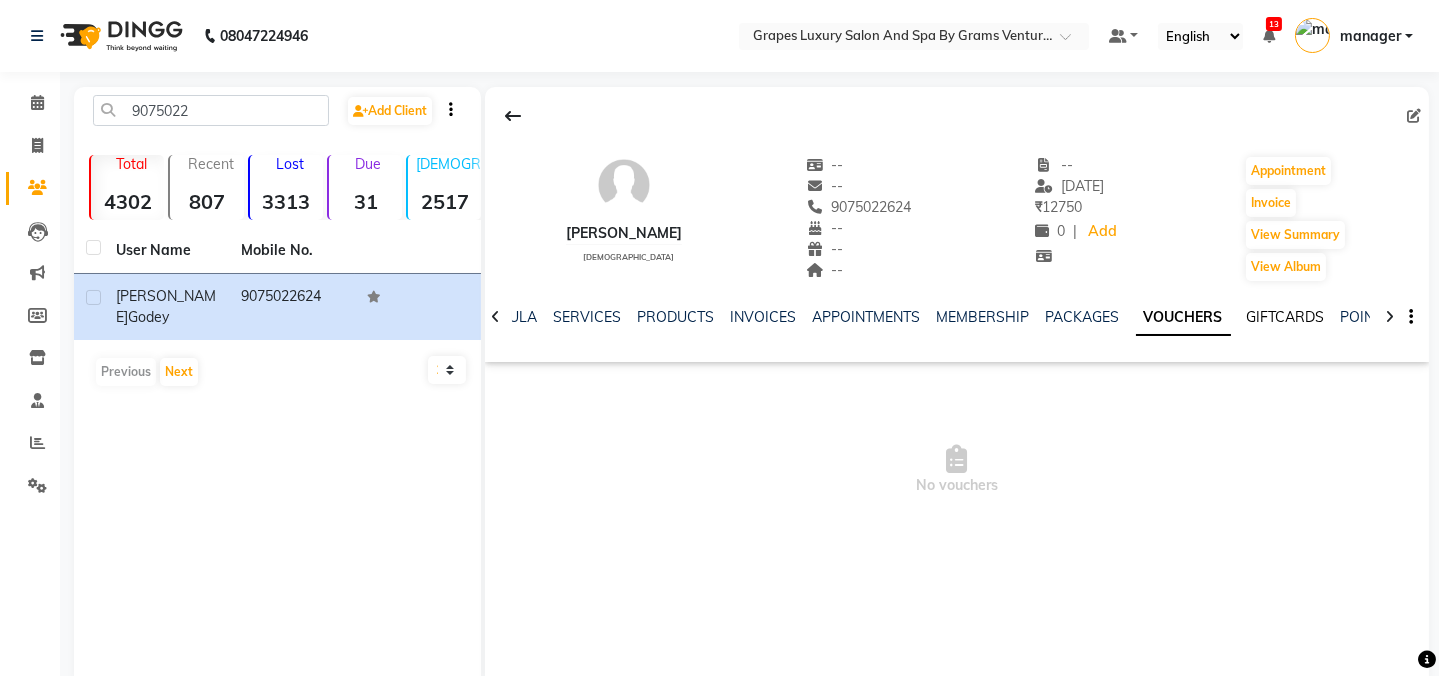 click on "GIFTCARDS" 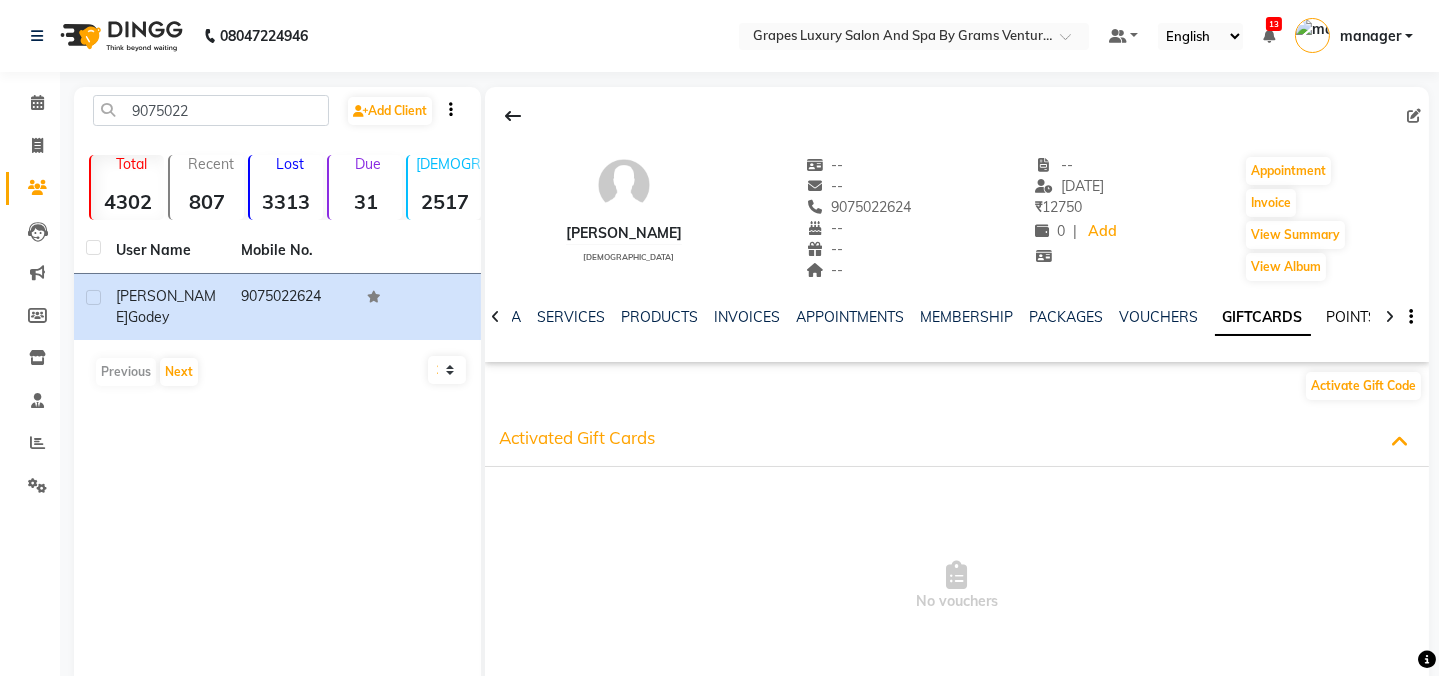 click on "POINTS" 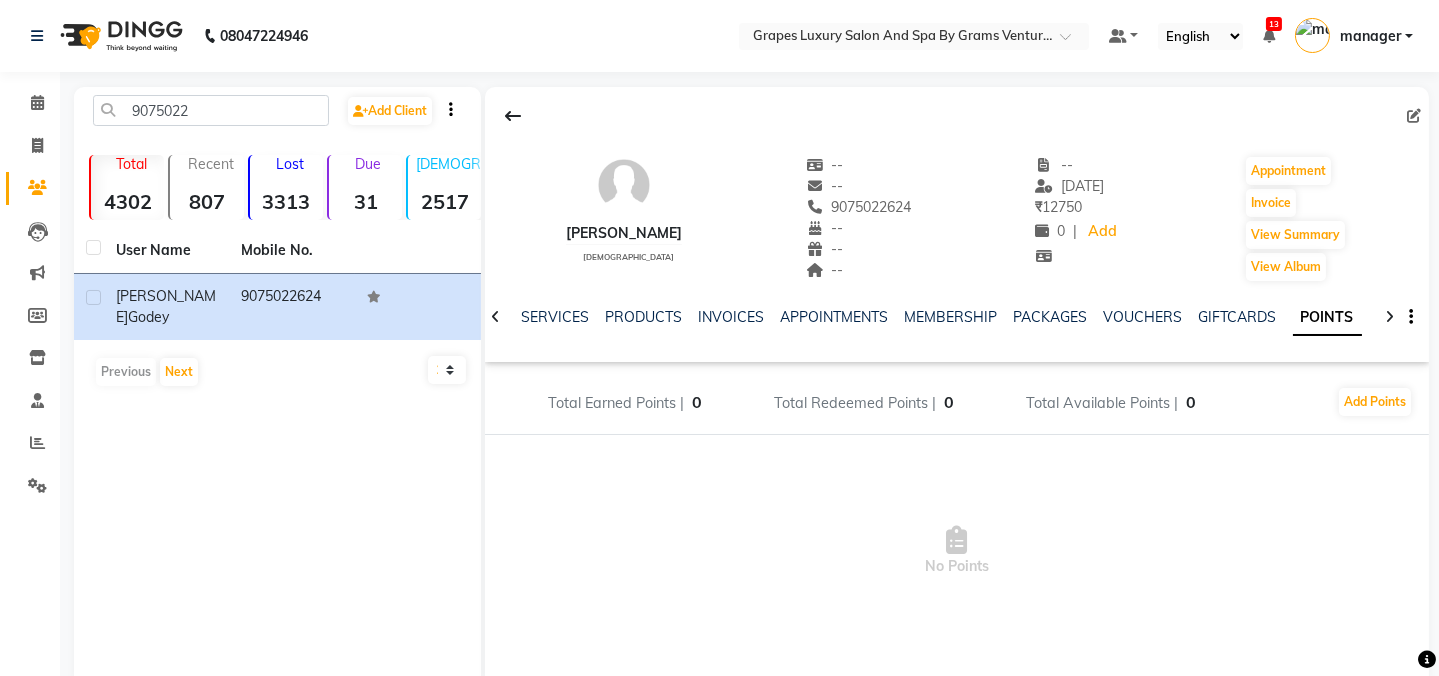 click on "NOTES FORMULA SERVICES PRODUCTS INVOICES APPOINTMENTS MEMBERSHIP PACKAGES VOUCHERS GIFTCARDS POINTS FORMS FAMILY CARDS WALLET" 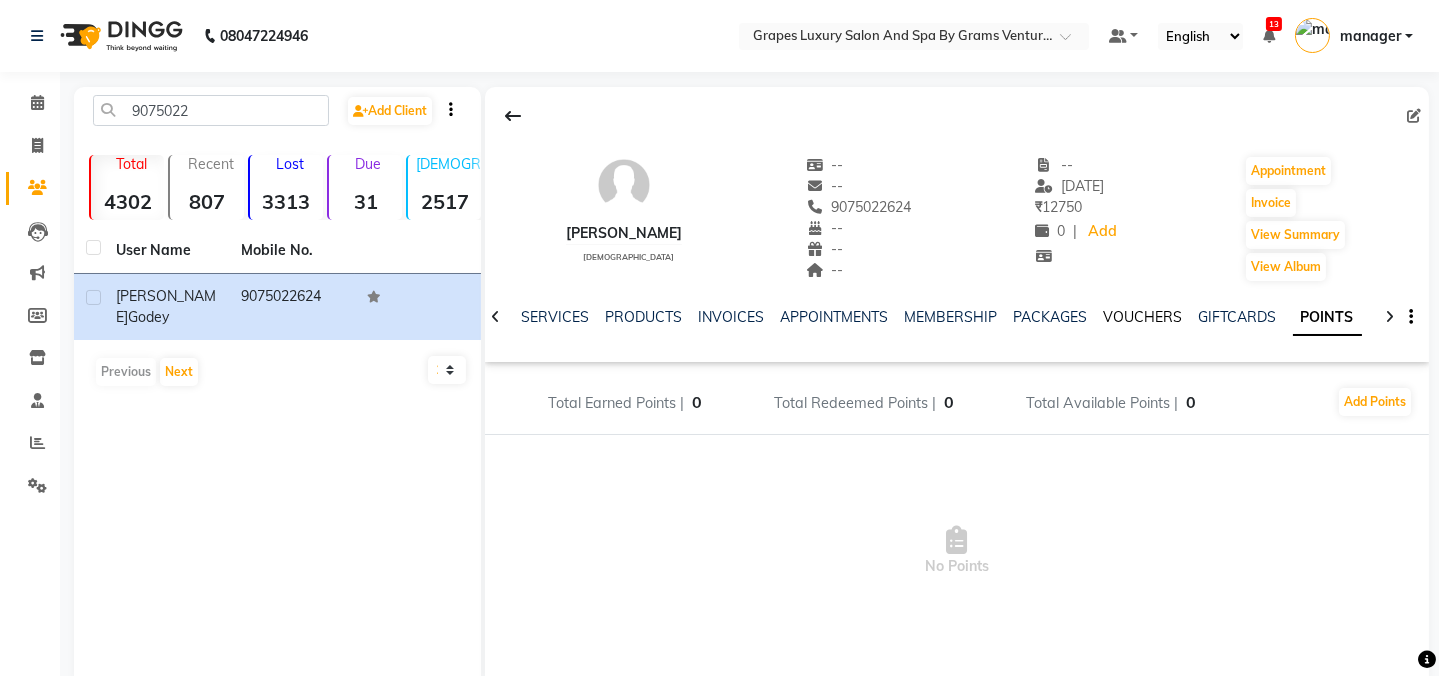 click on "VOUCHERS" 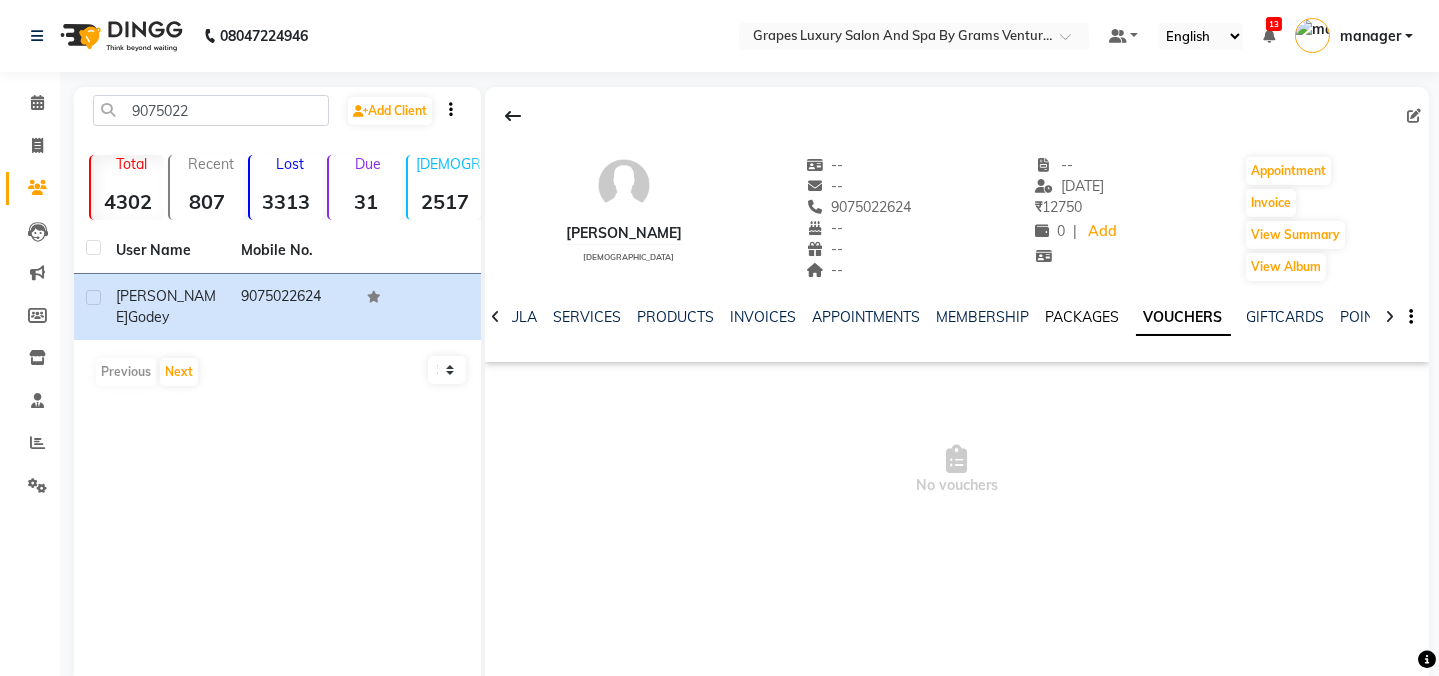 click on "PACKAGES" 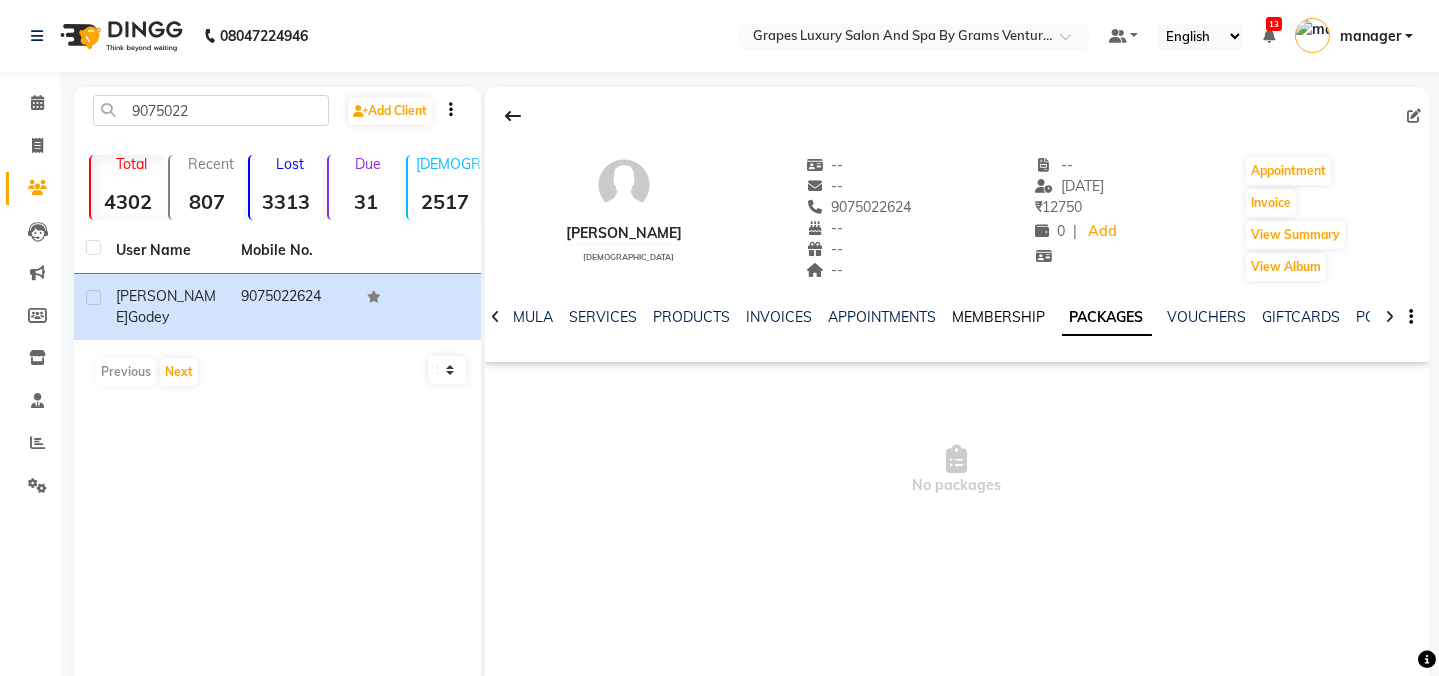 click on "MEMBERSHIP" 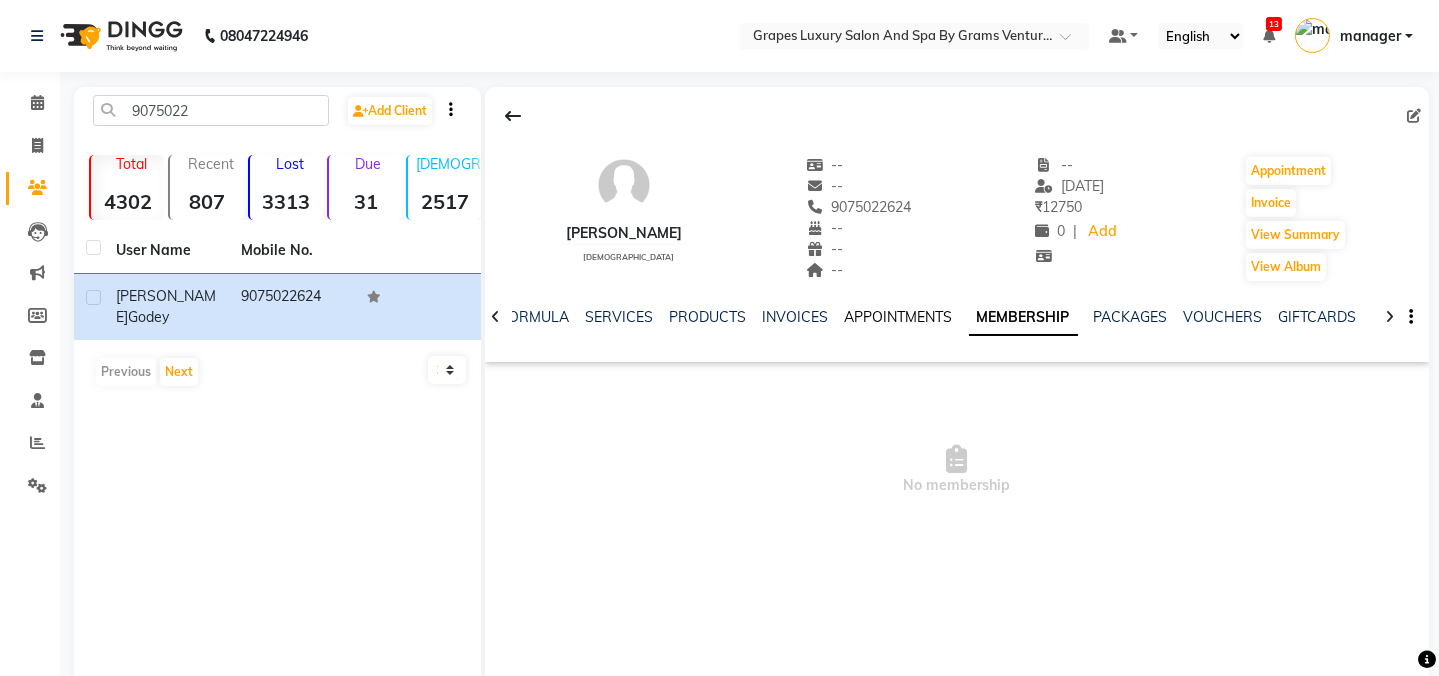 click on "APPOINTMENTS" 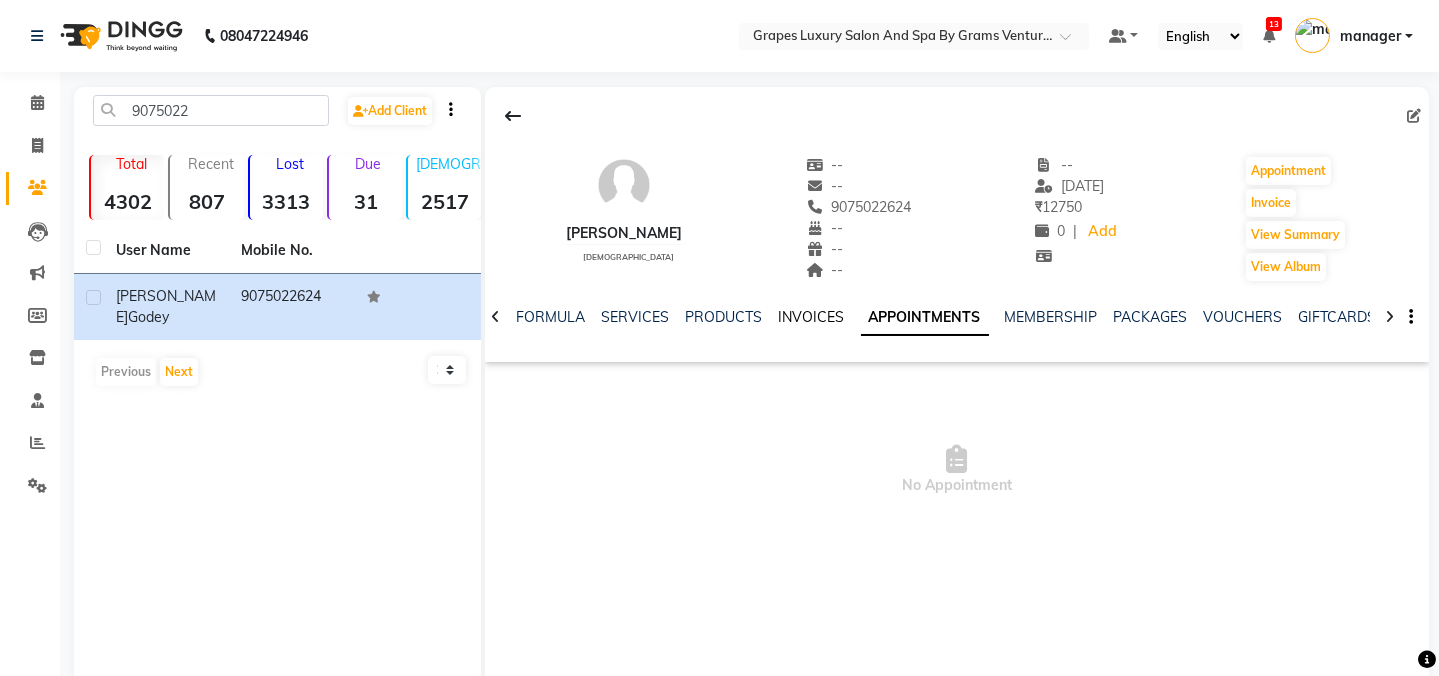 click on "INVOICES" 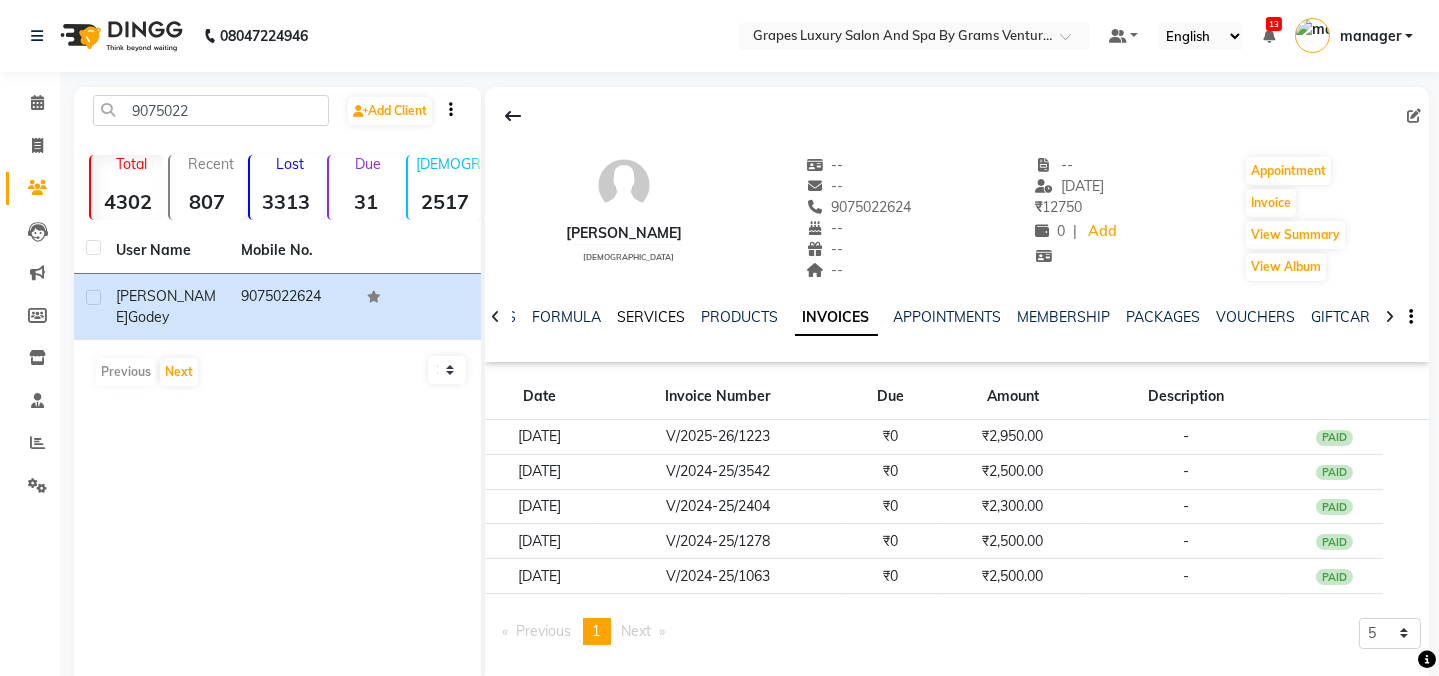 click on "SERVICES" 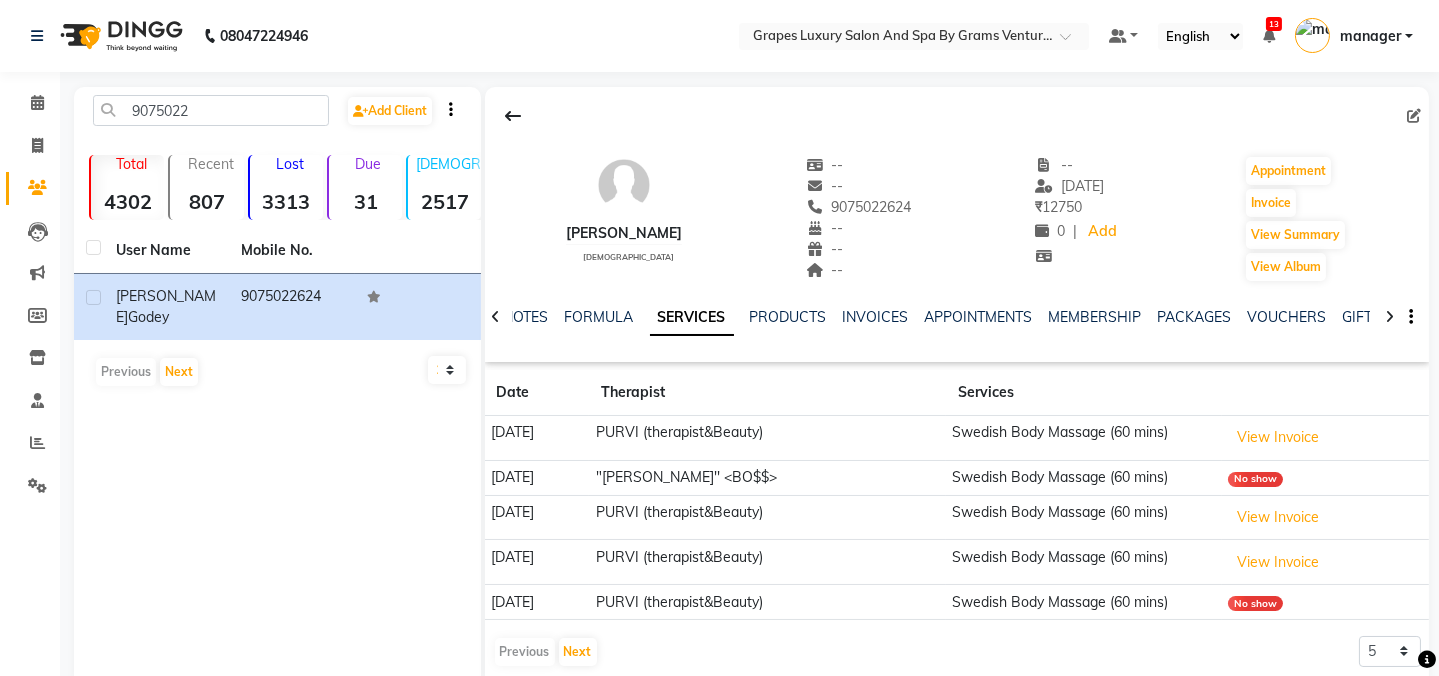 drag, startPoint x: 806, startPoint y: 202, endPoint x: 911, endPoint y: 202, distance: 105 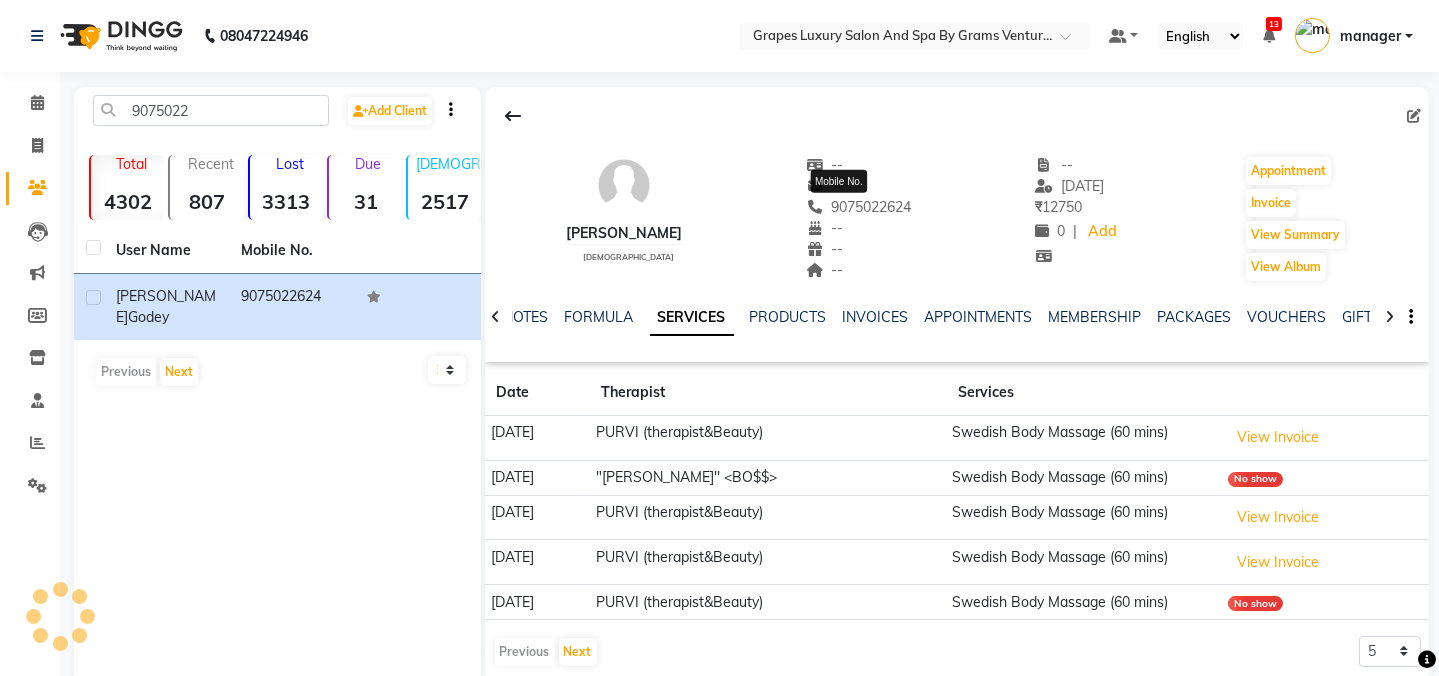 click on "9075022624" 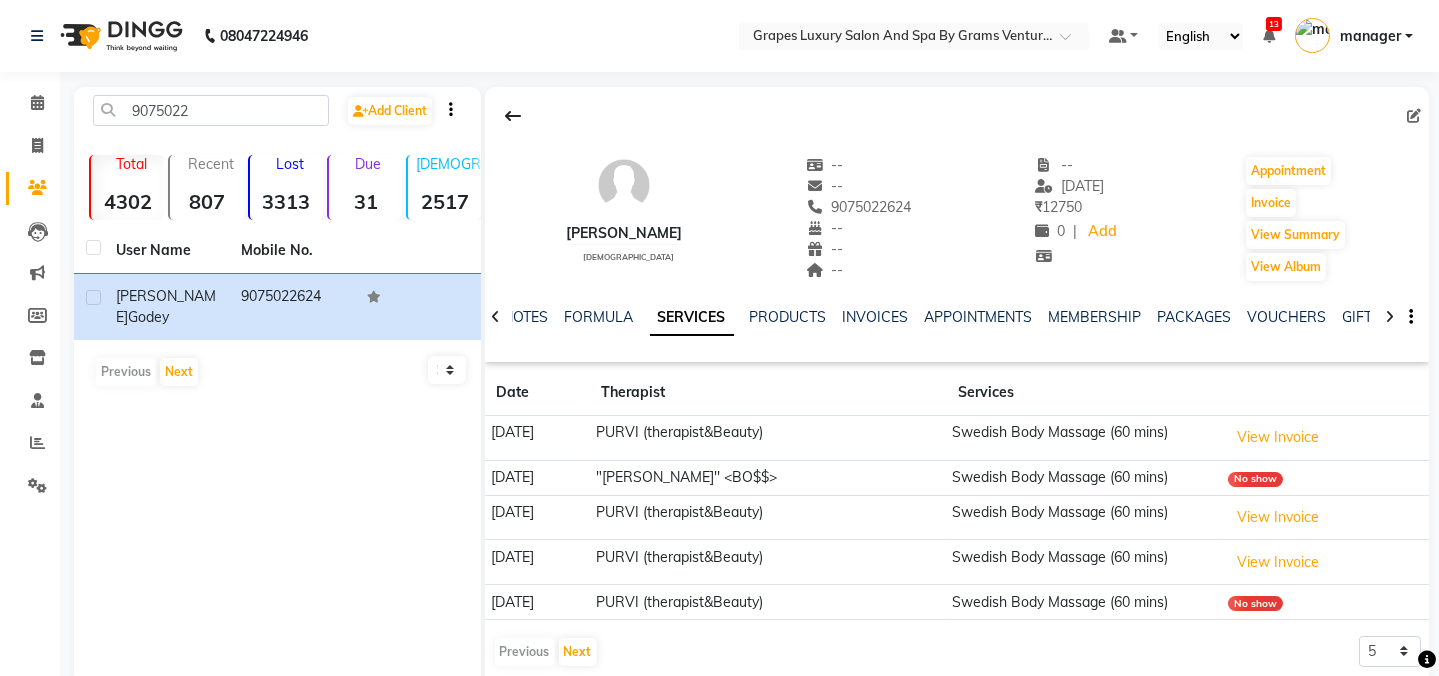 click on "Amol Godey   male  --   --   9075022624  --  --  --  -- 12-06-2025 ₹    12750 0 |  Add   Appointment   Invoice  View Summary  View Album" 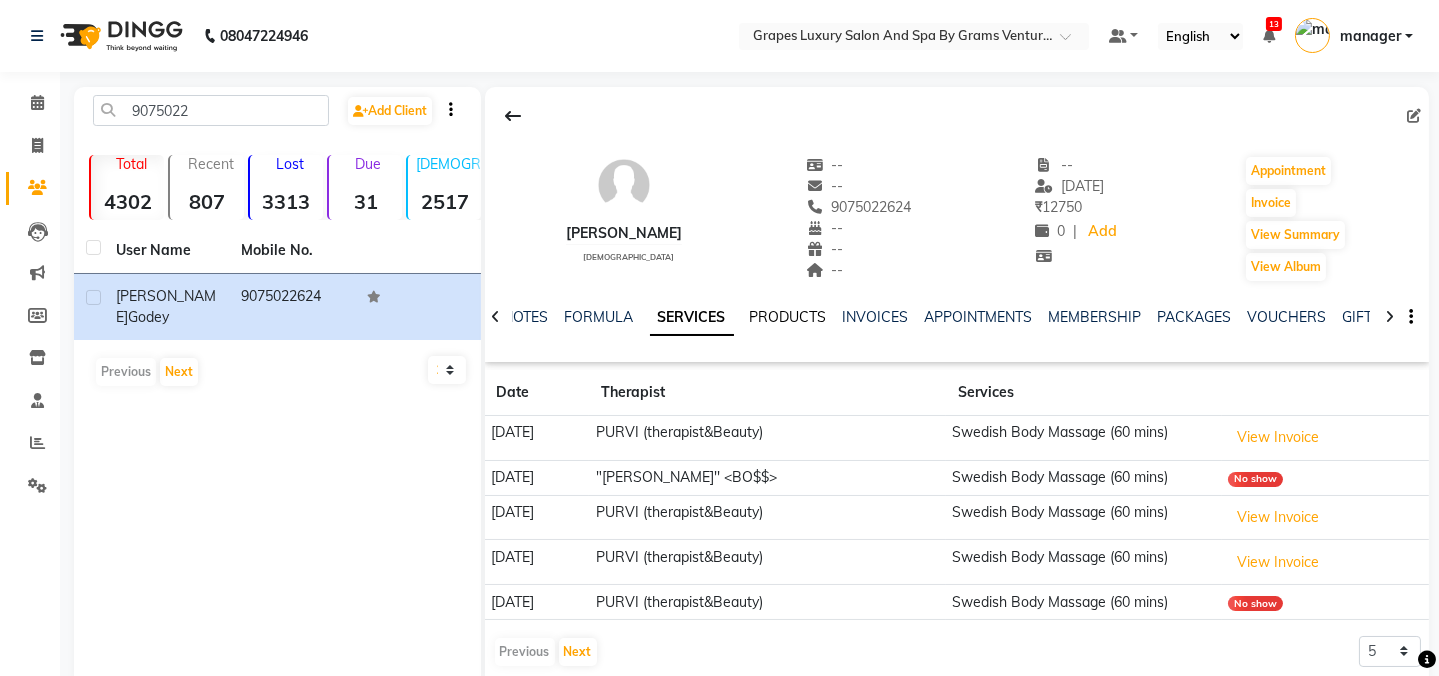 click on "PRODUCTS" 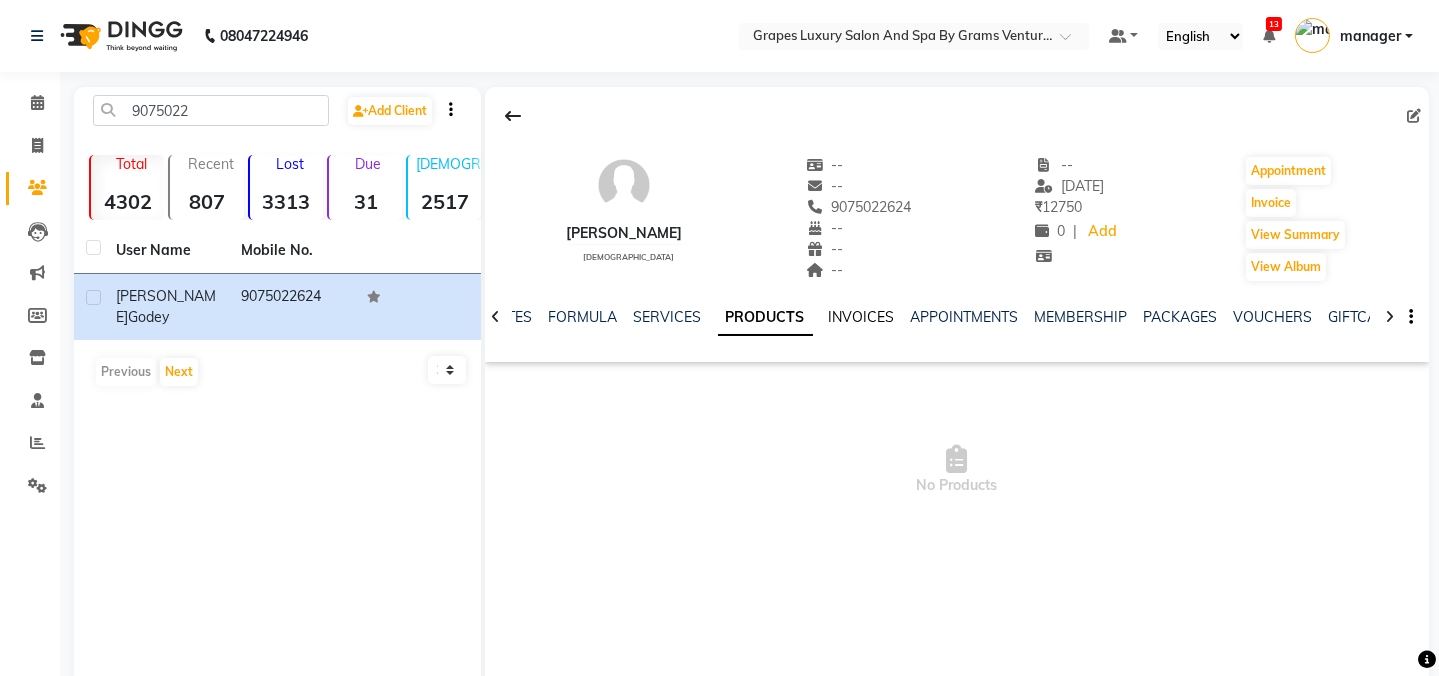 click on "INVOICES" 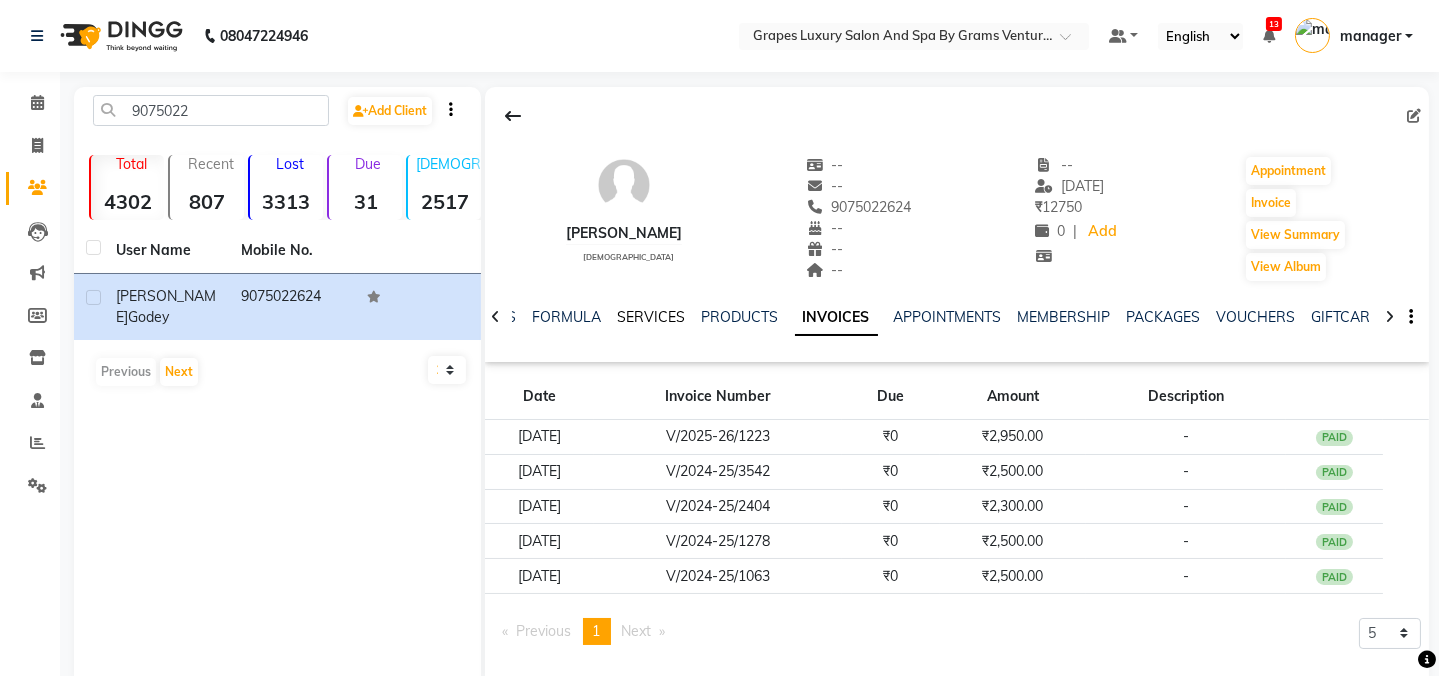 click on "SERVICES" 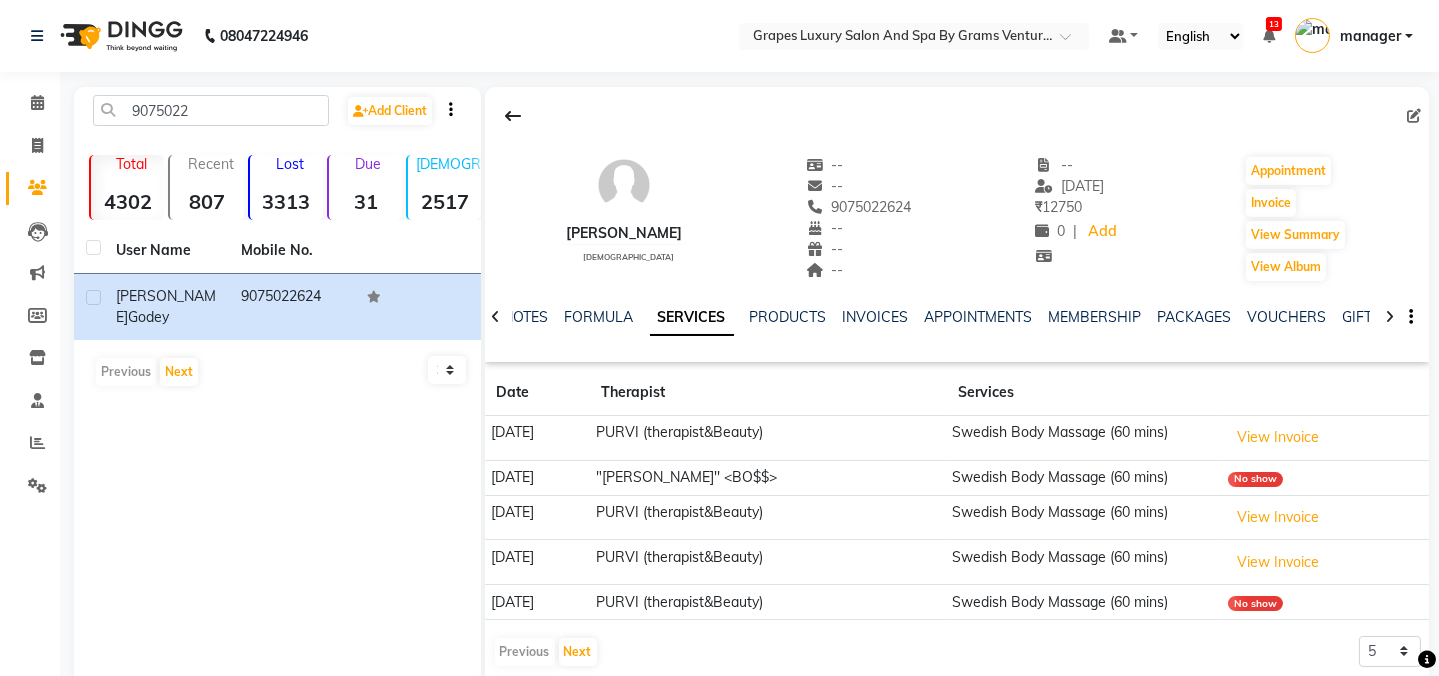 scroll, scrollTop: 40, scrollLeft: 0, axis: vertical 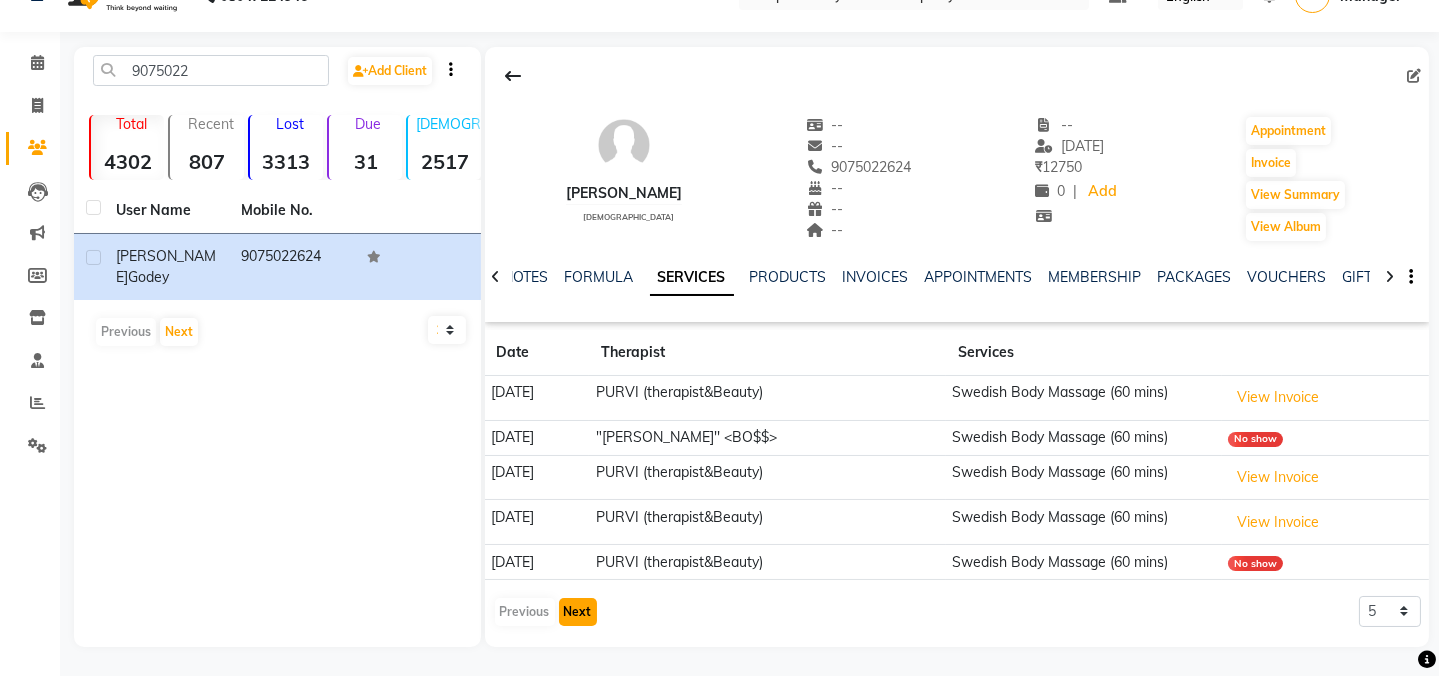 click on "Next" 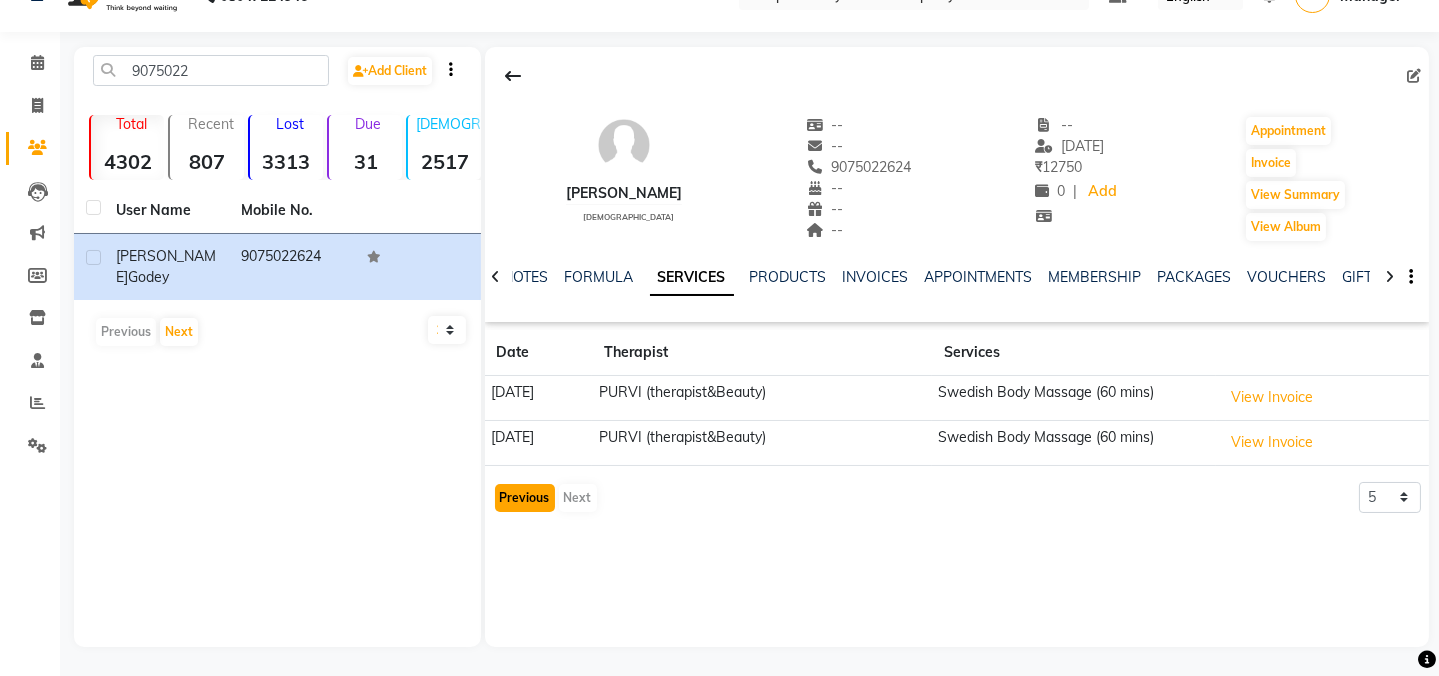 click on "Previous" 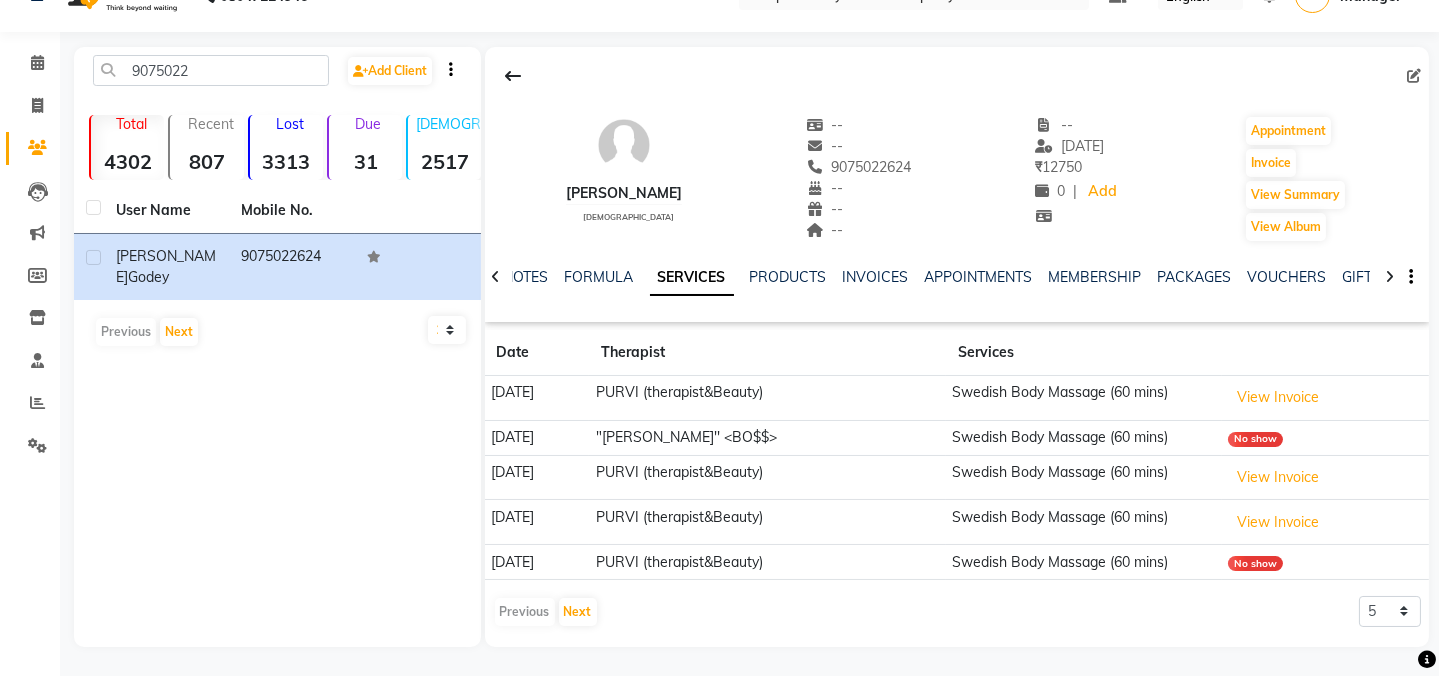 click on "Previous   Next" 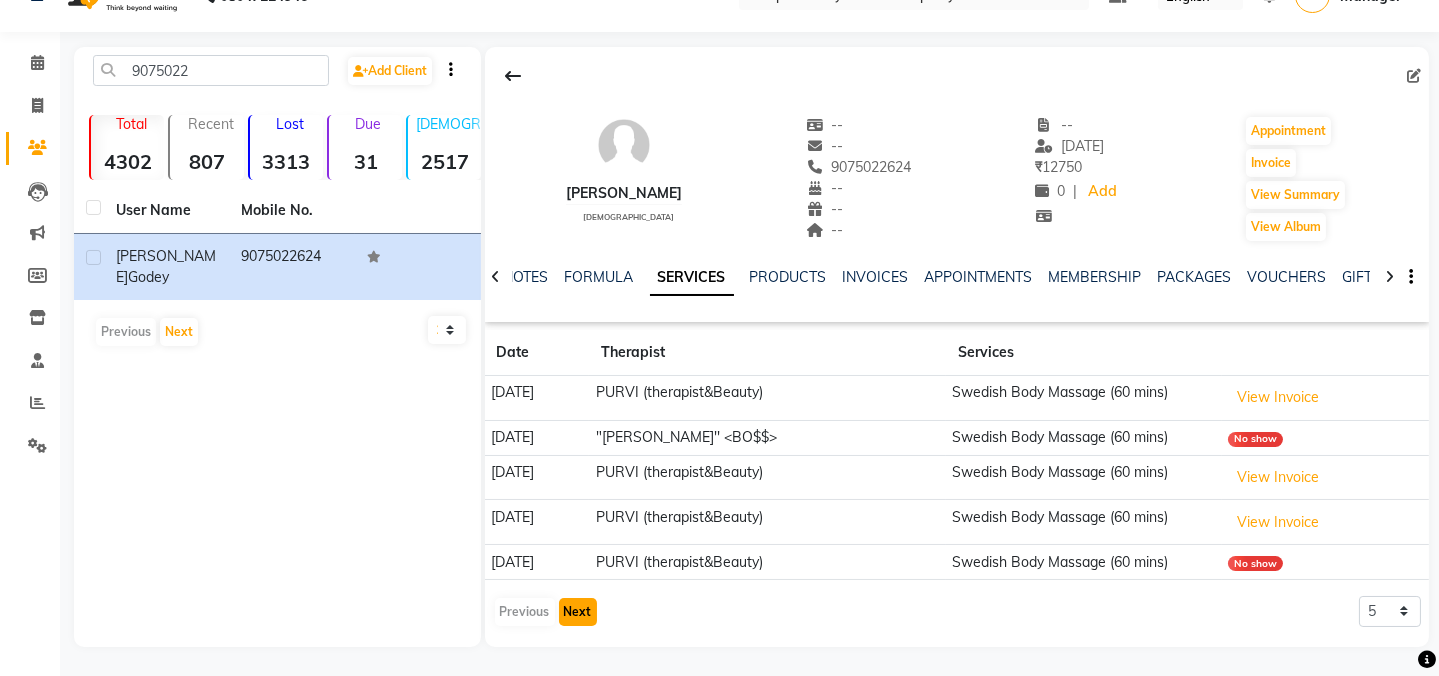 click on "Next" 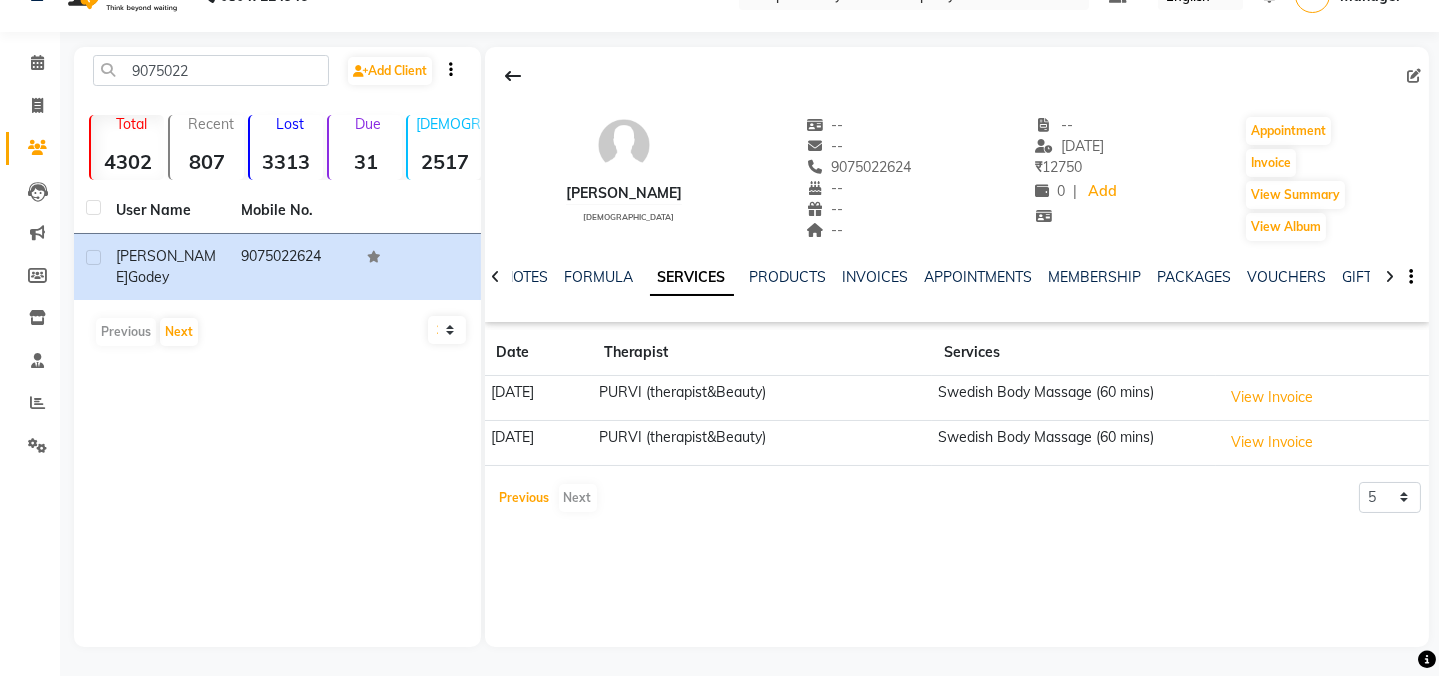 click on "Previous" 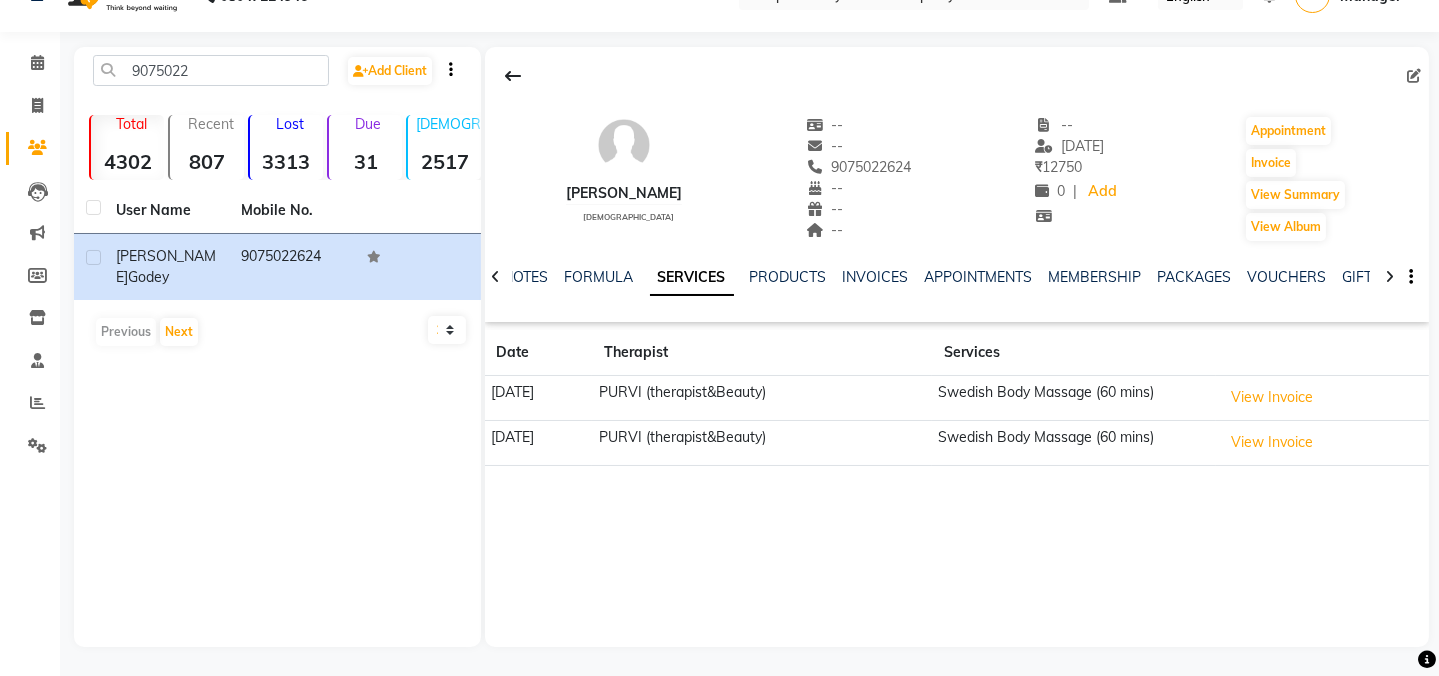 click on "Amol Godey   male  --   --   9075022624  --  --  --  -- 12-06-2025 ₹    12750 0 |  Add   Appointment   Invoice  View Summary  View Album  NOTES FORMULA SERVICES PRODUCTS INVOICES APPOINTMENTS MEMBERSHIP PACKAGES VOUCHERS GIFTCARDS POINTS FORMS FAMILY CARDS WALLET Date Therapist Services 10-07-2024 PURVI (therapist&Beauty) Swedish Body Massage (60 mins)  View Invoice  22-06-2024 PURVI (therapist&Beauty) Swedish Body Massage (60 mins)  View Invoice" 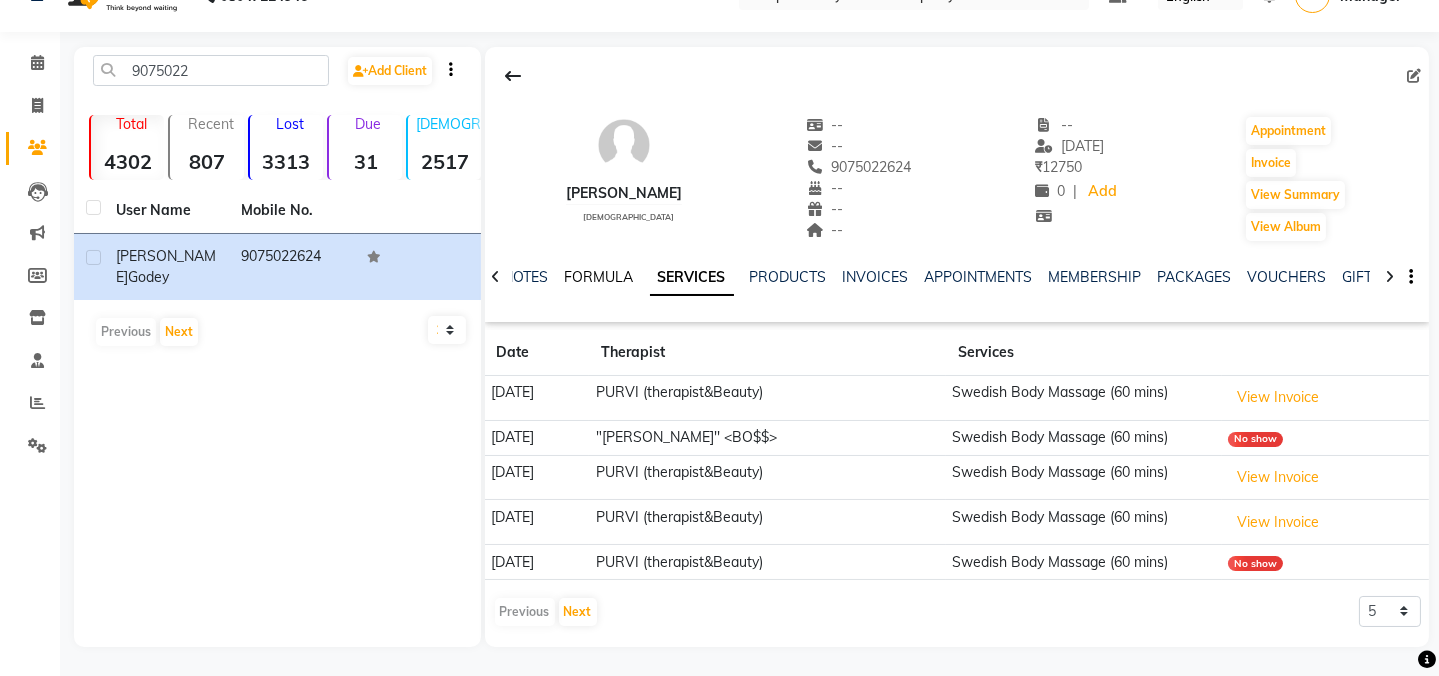 click on "FORMULA" 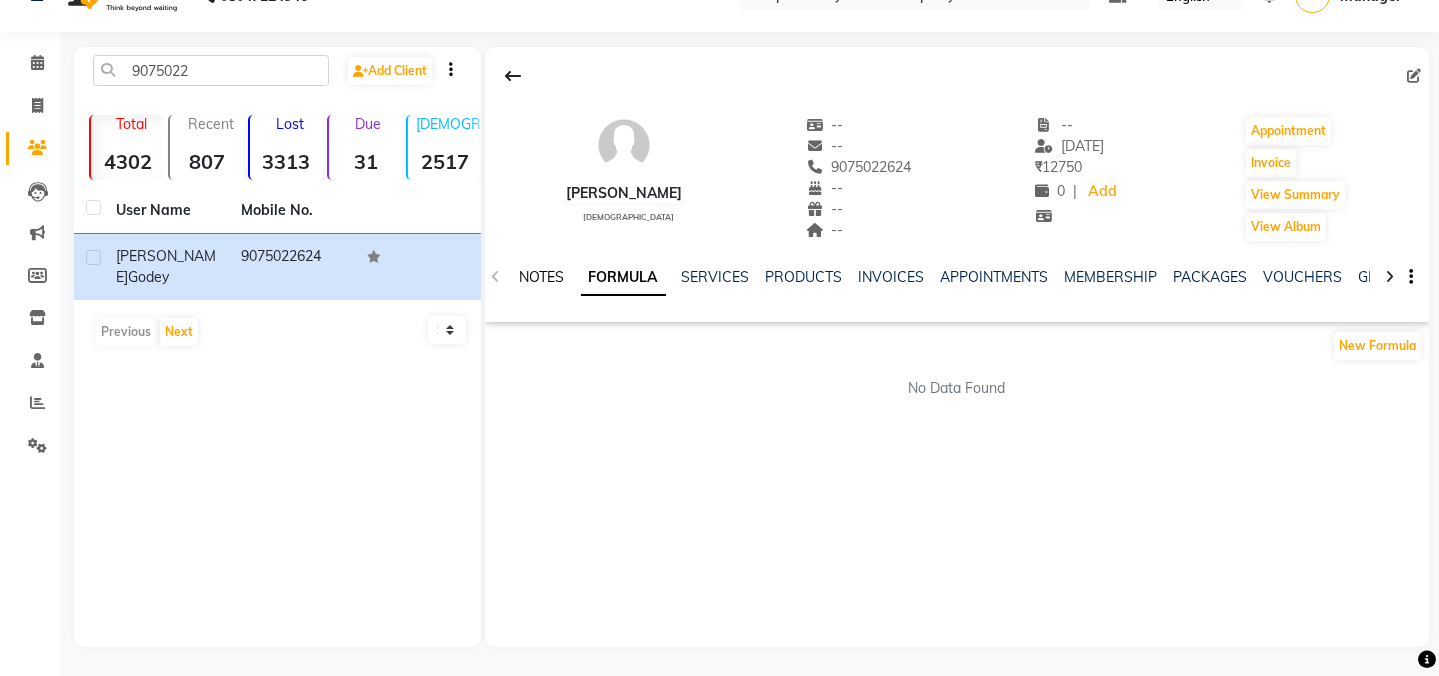 click on "NOTES" 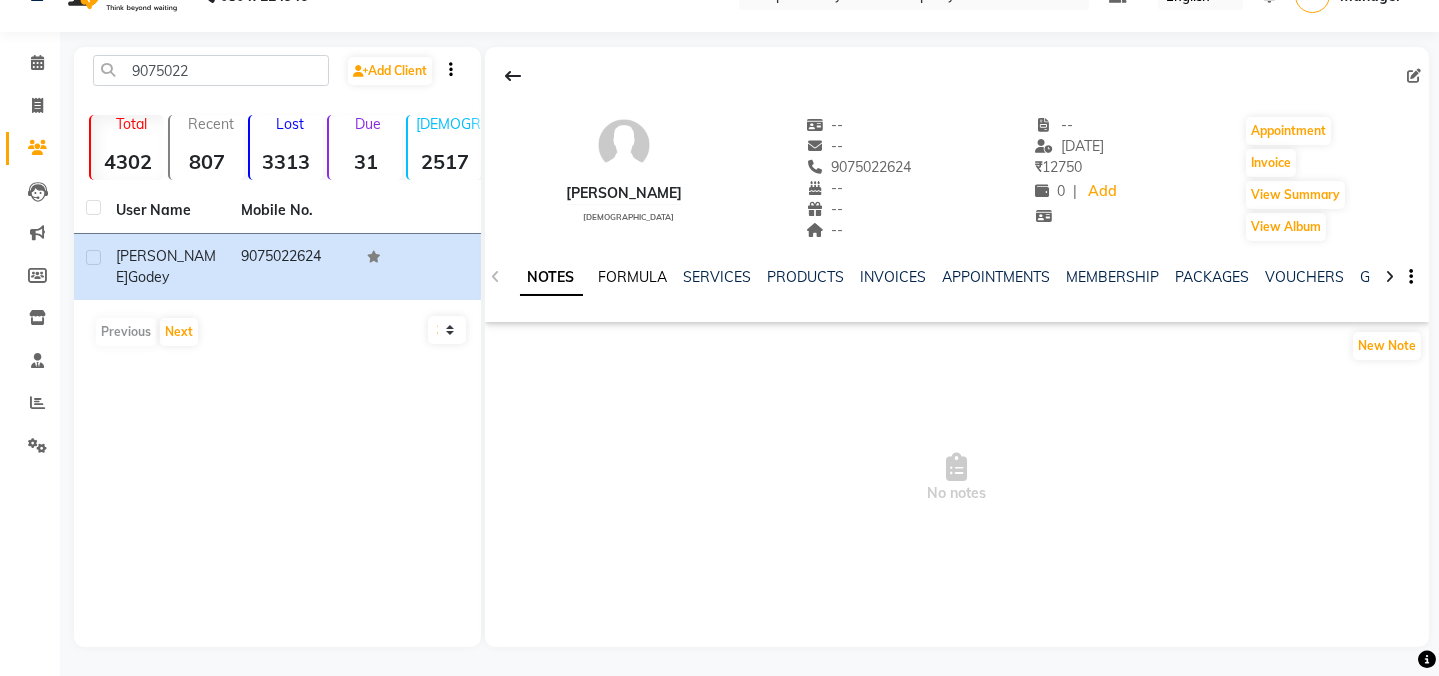 click on "FORMULA" 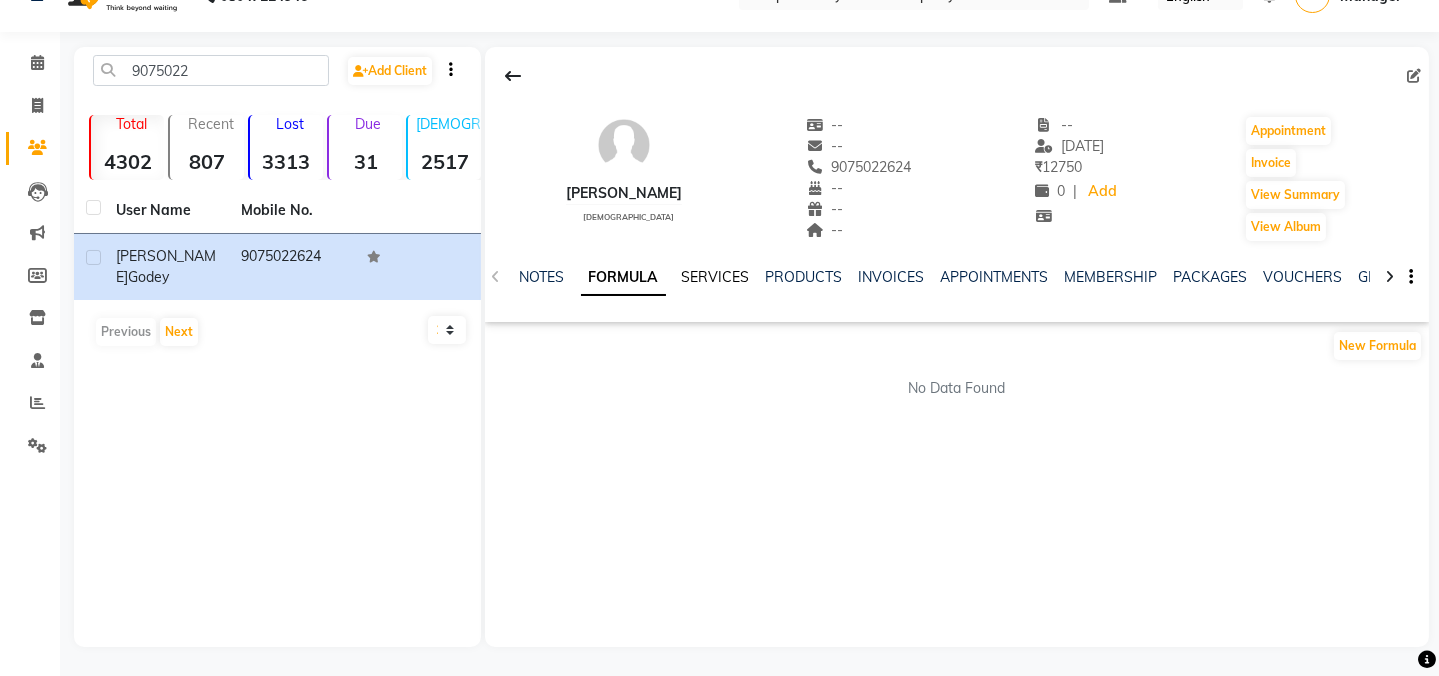 click on "SERVICES" 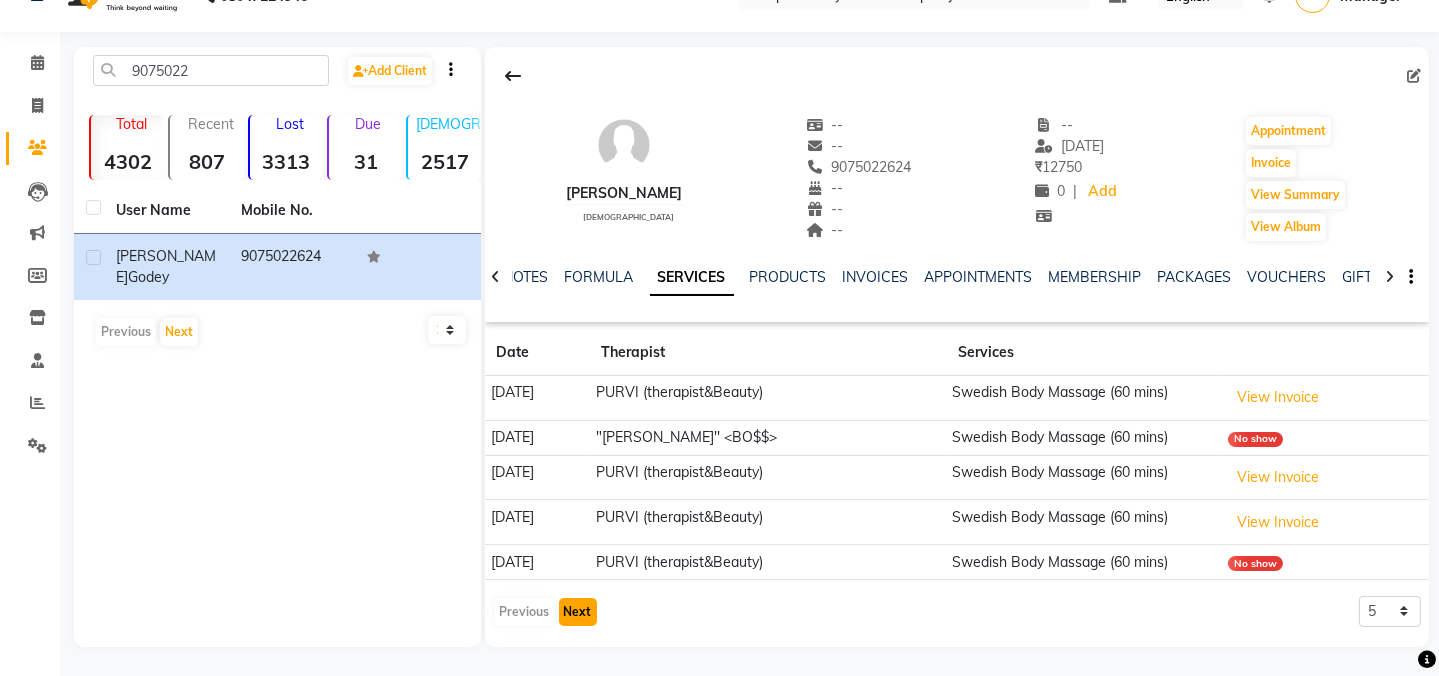 click on "Next" 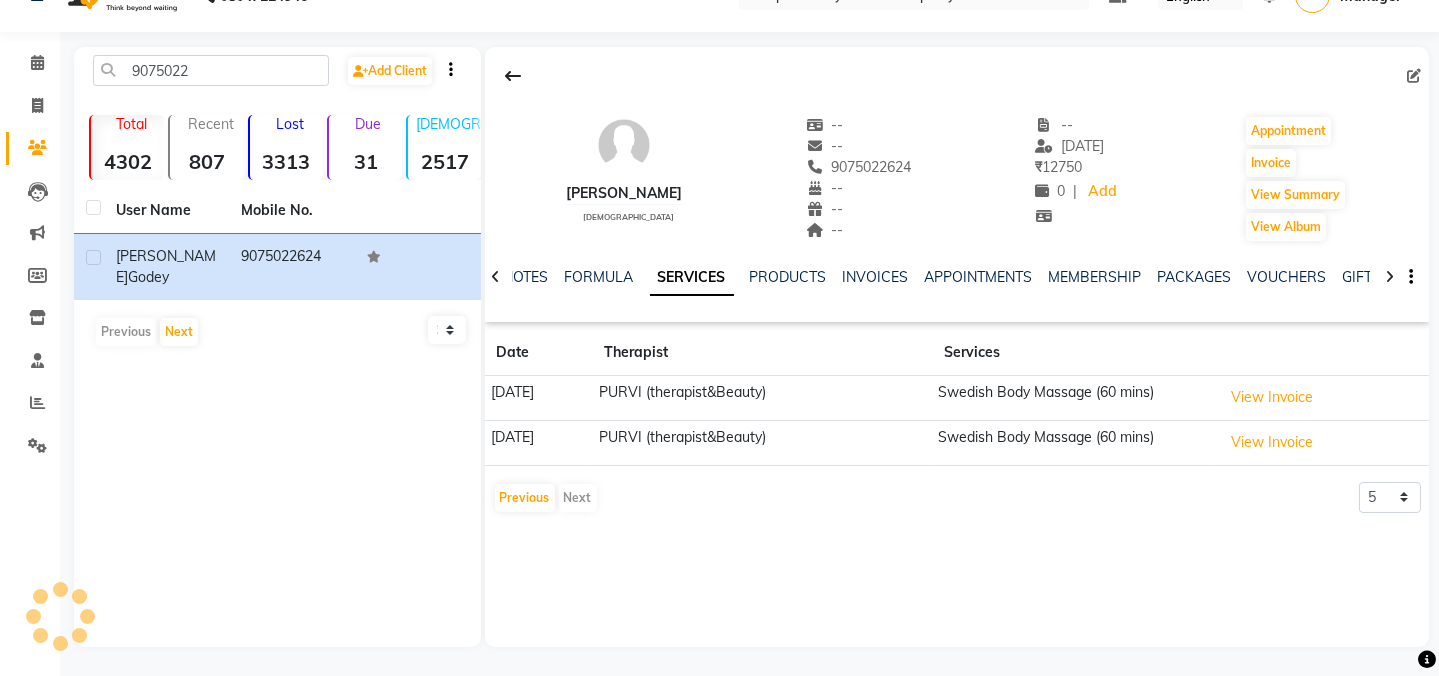 drag, startPoint x: 1442, startPoint y: 315, endPoint x: 1143, endPoint y: 119, distance: 357.51505 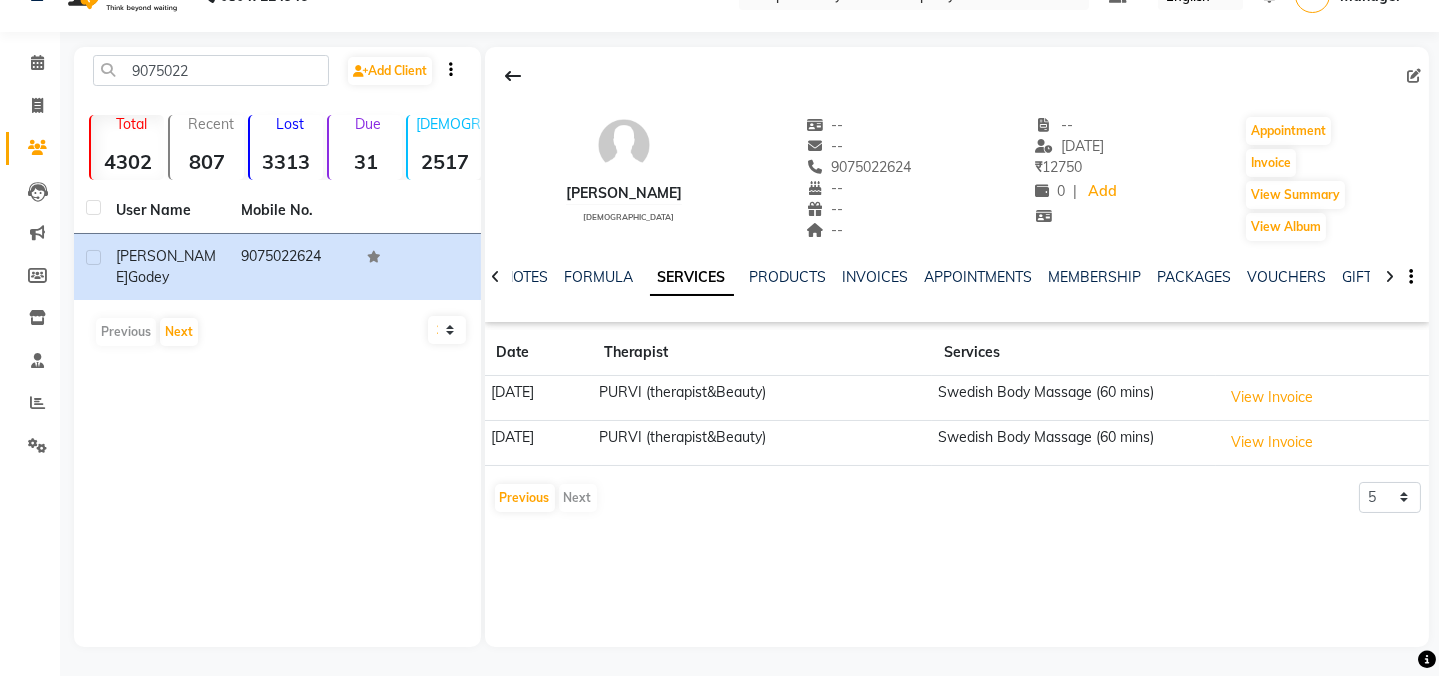 scroll, scrollTop: 0, scrollLeft: 0, axis: both 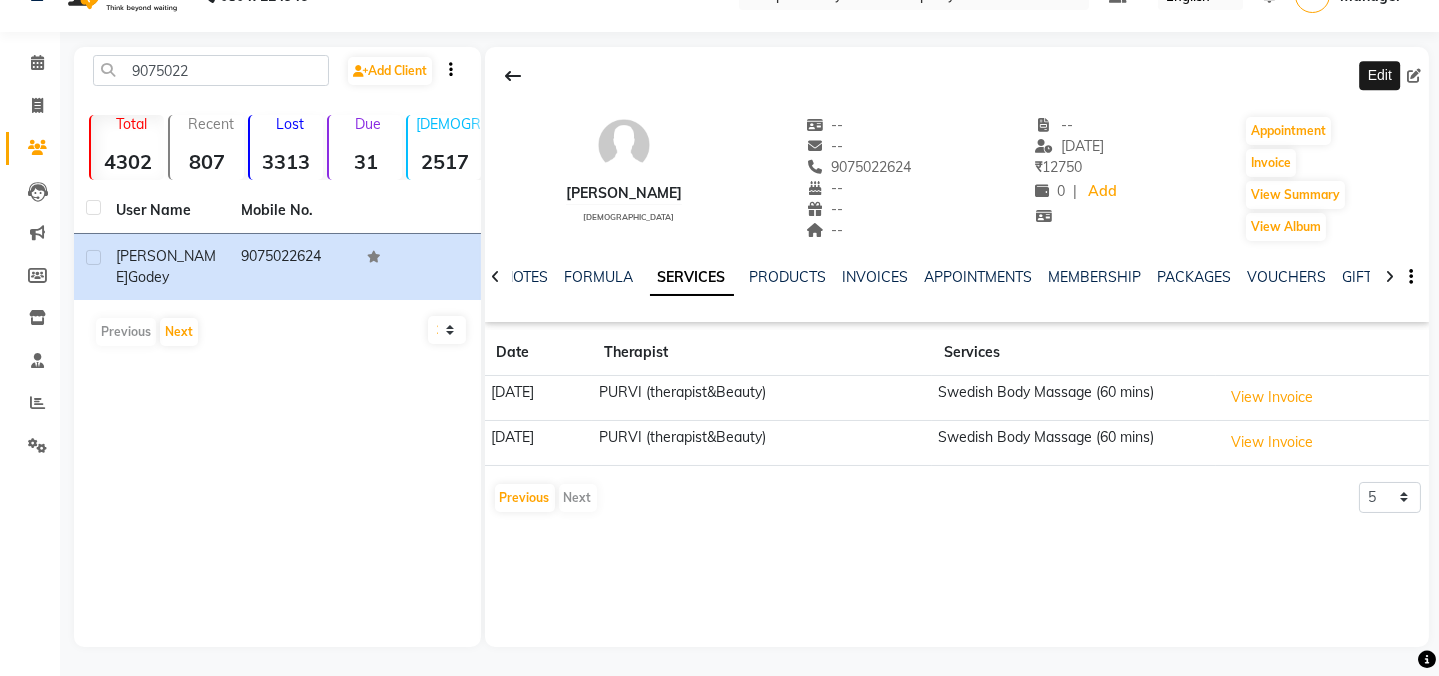 click 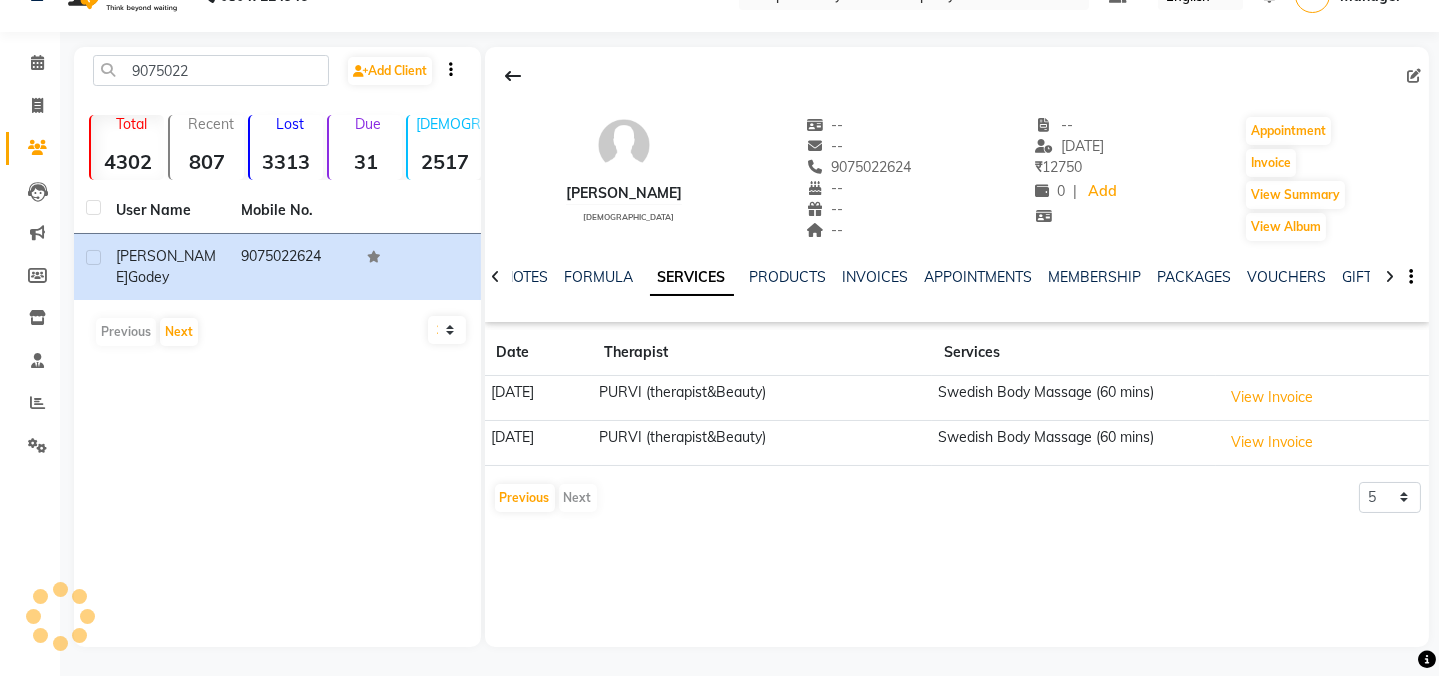 click 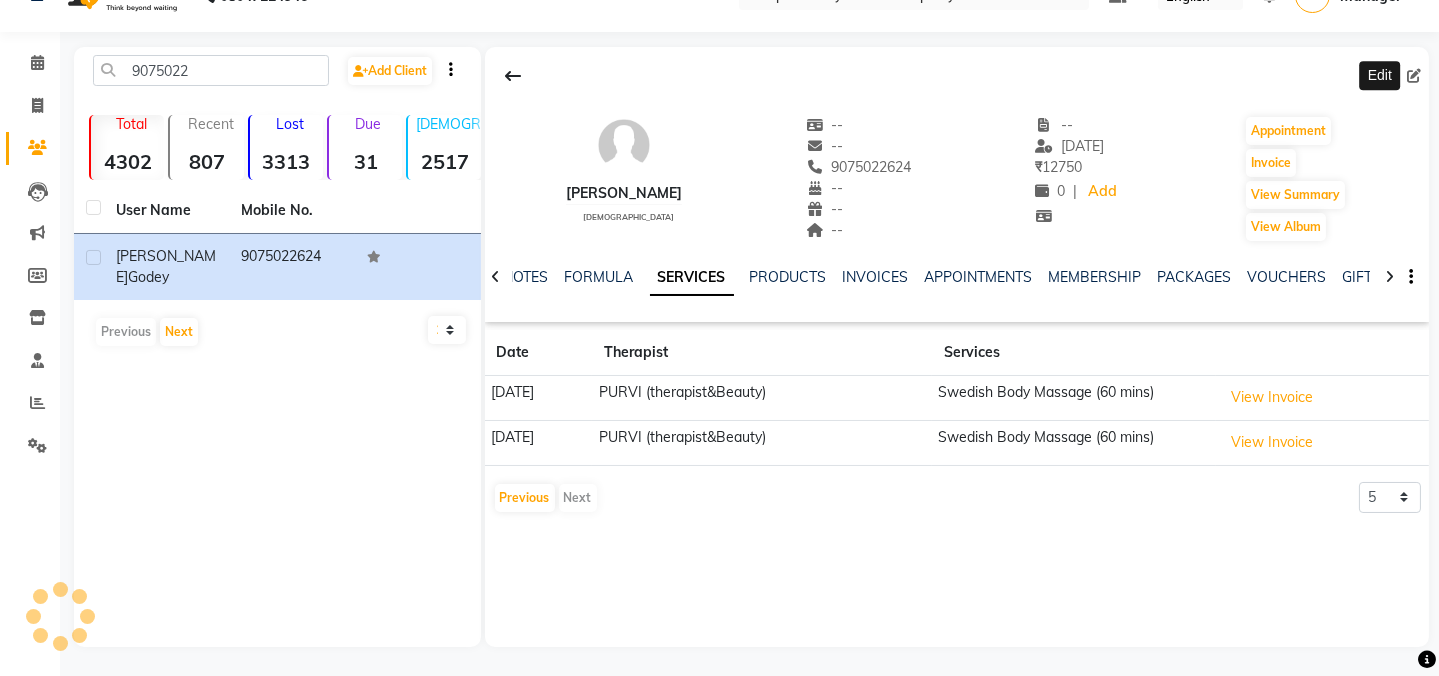 click 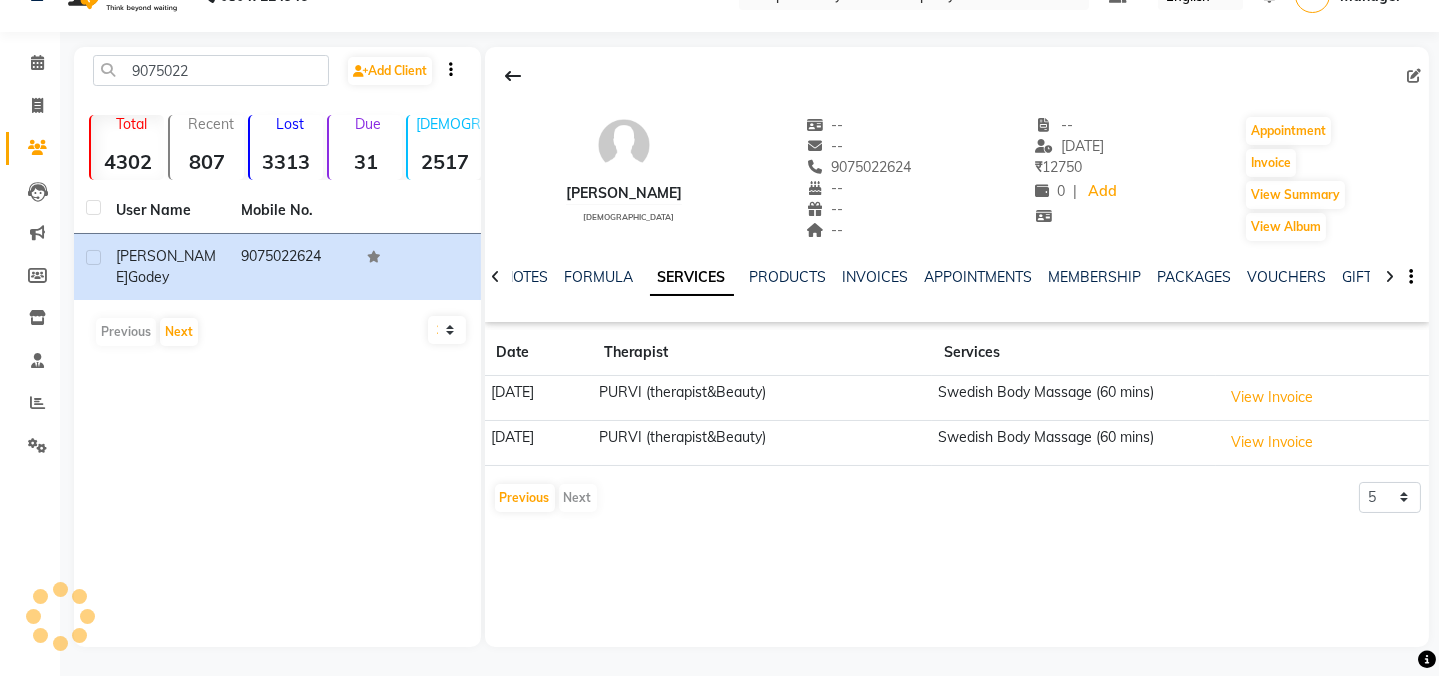 click on "Amol Godey   male  --   --   9075022624  --  --  --  -- 12-06-2025 ₹    12750 0 |  Add   Appointment   Invoice  View Summary  View Album" 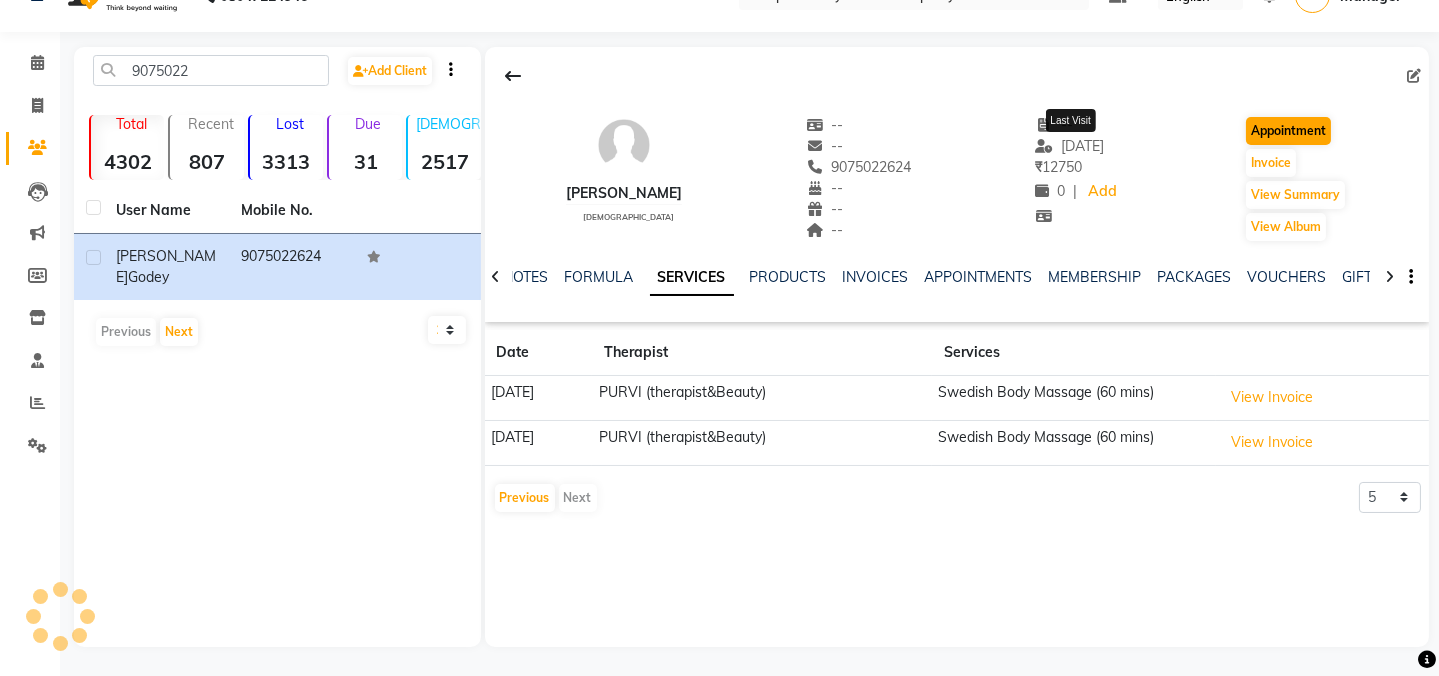 select on "22" 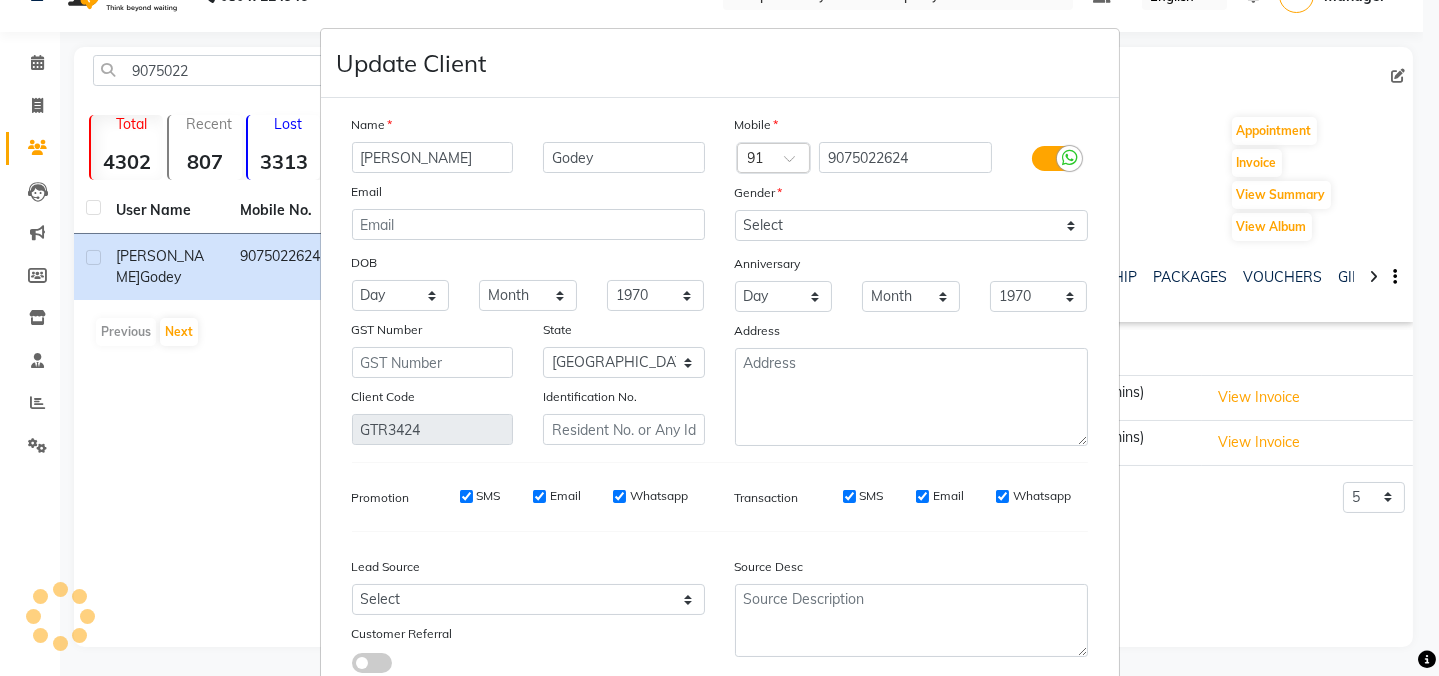 select on "22" 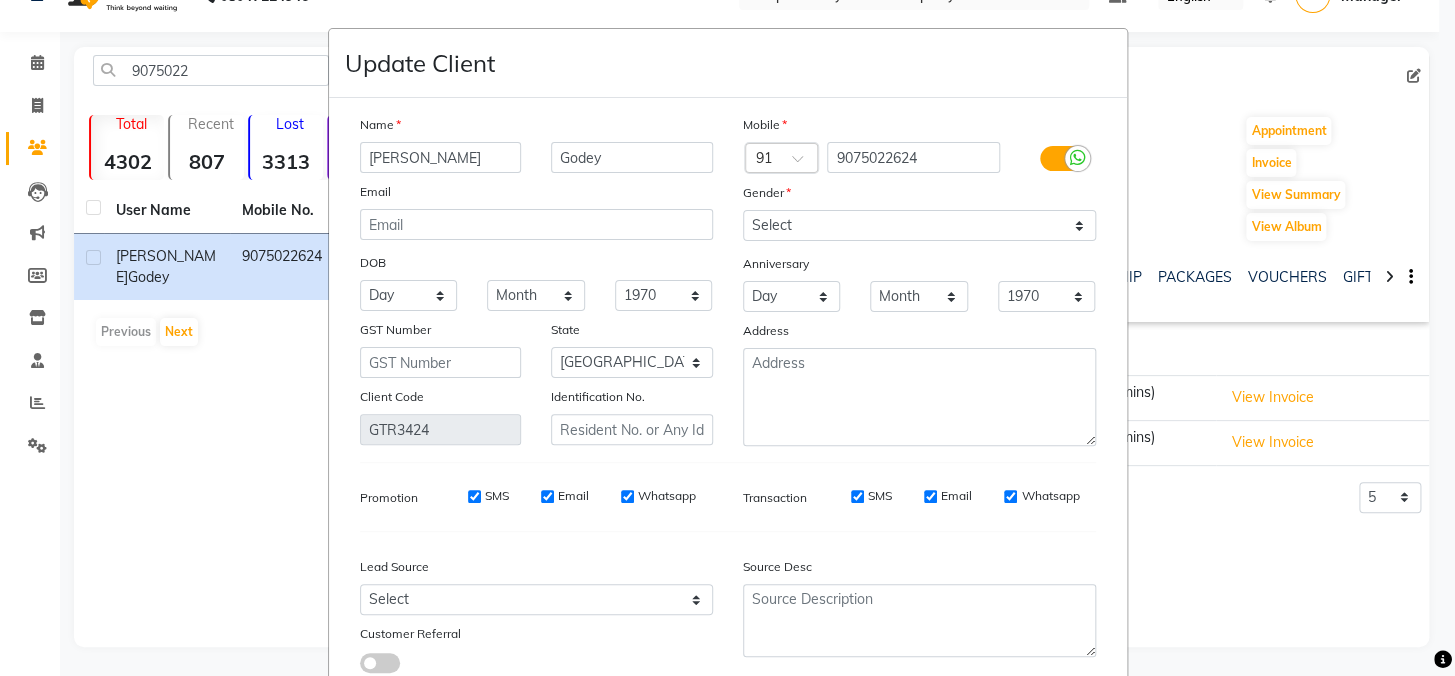 scroll, scrollTop: 141, scrollLeft: 0, axis: vertical 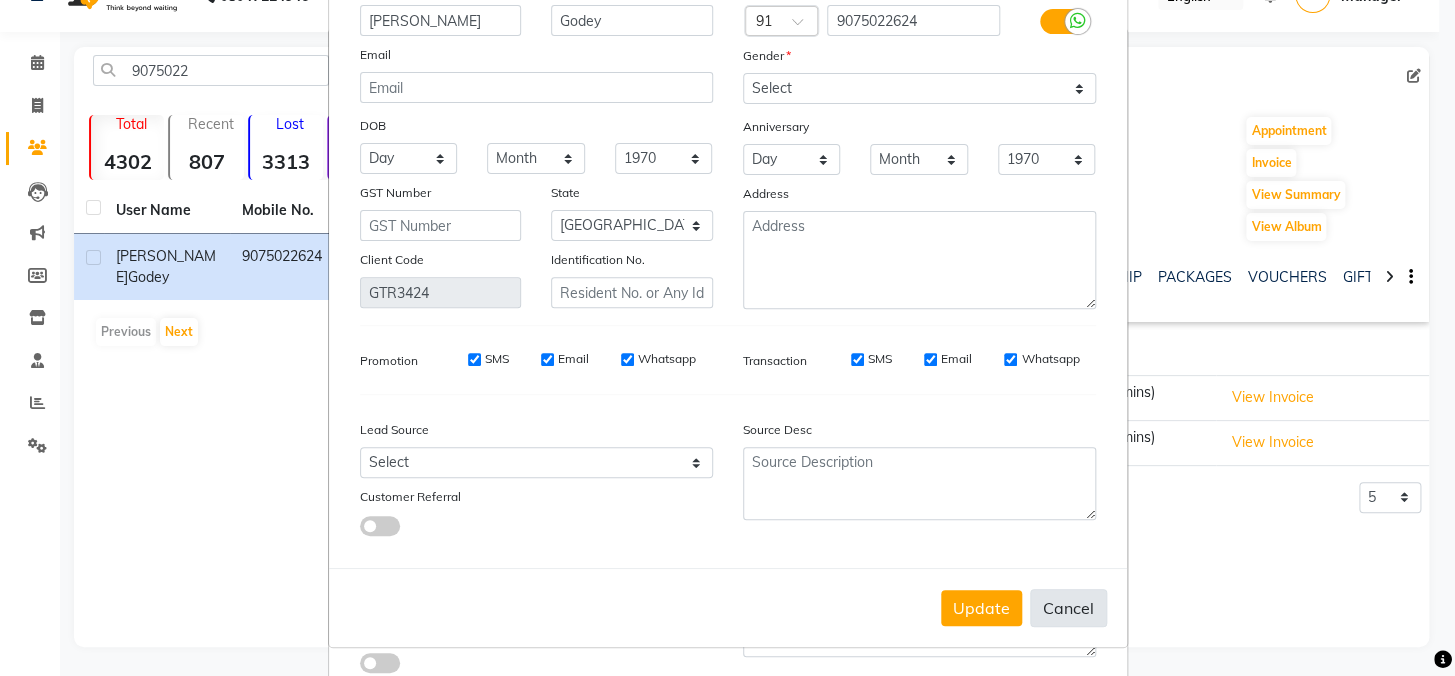 click on "Cancel" at bounding box center [1068, 608] 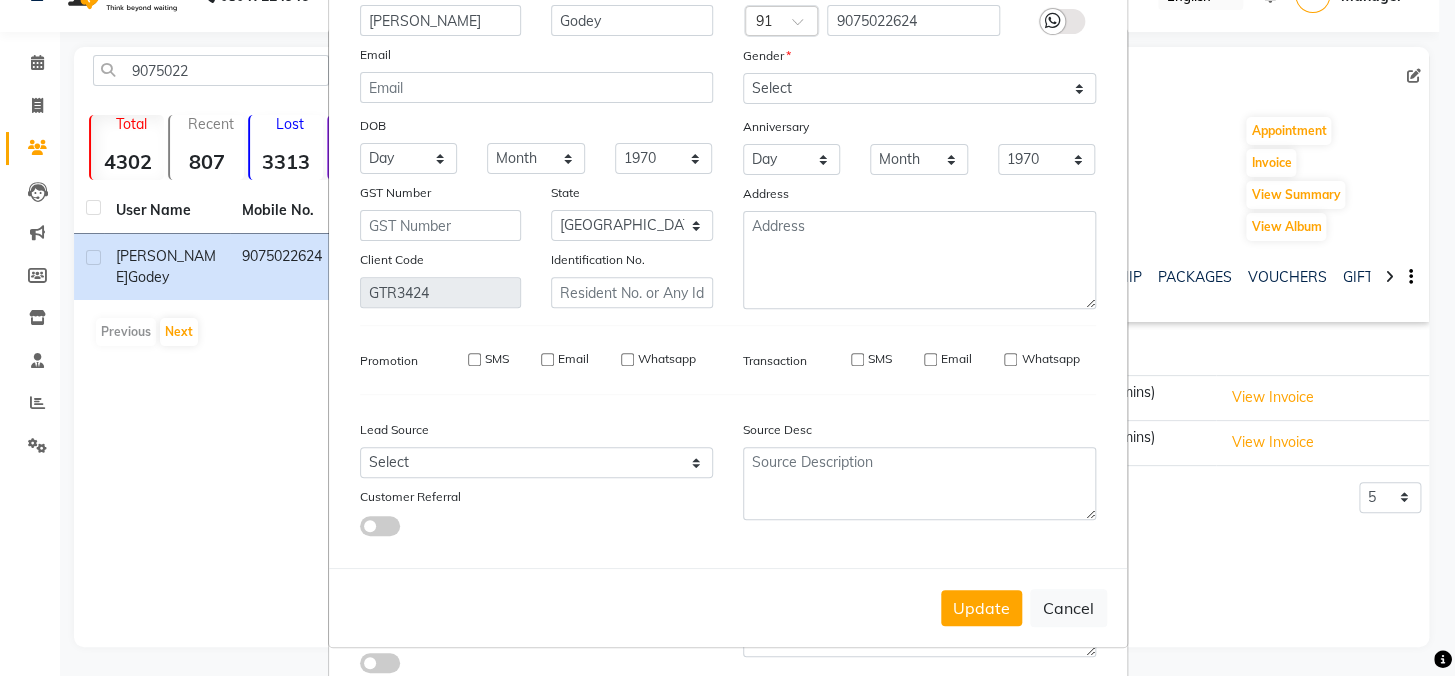 type 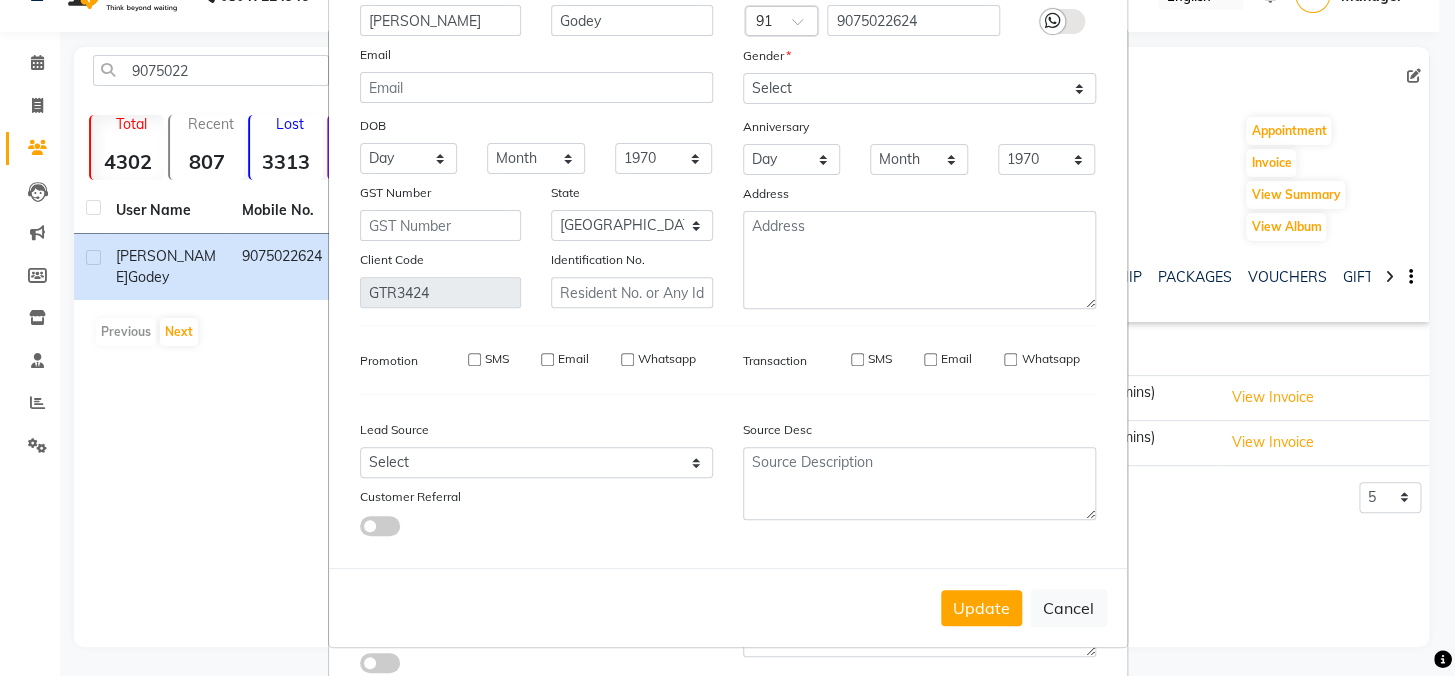 checkbox on "false" 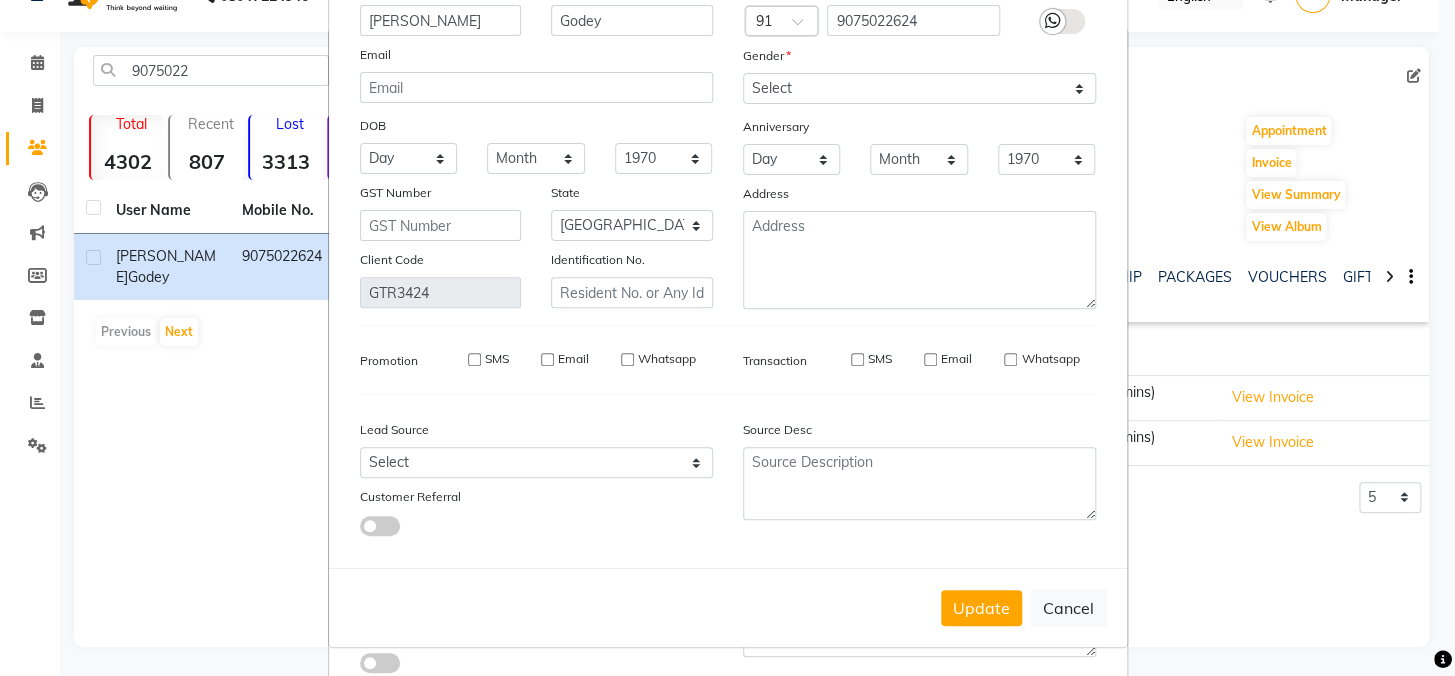 checkbox on "false" 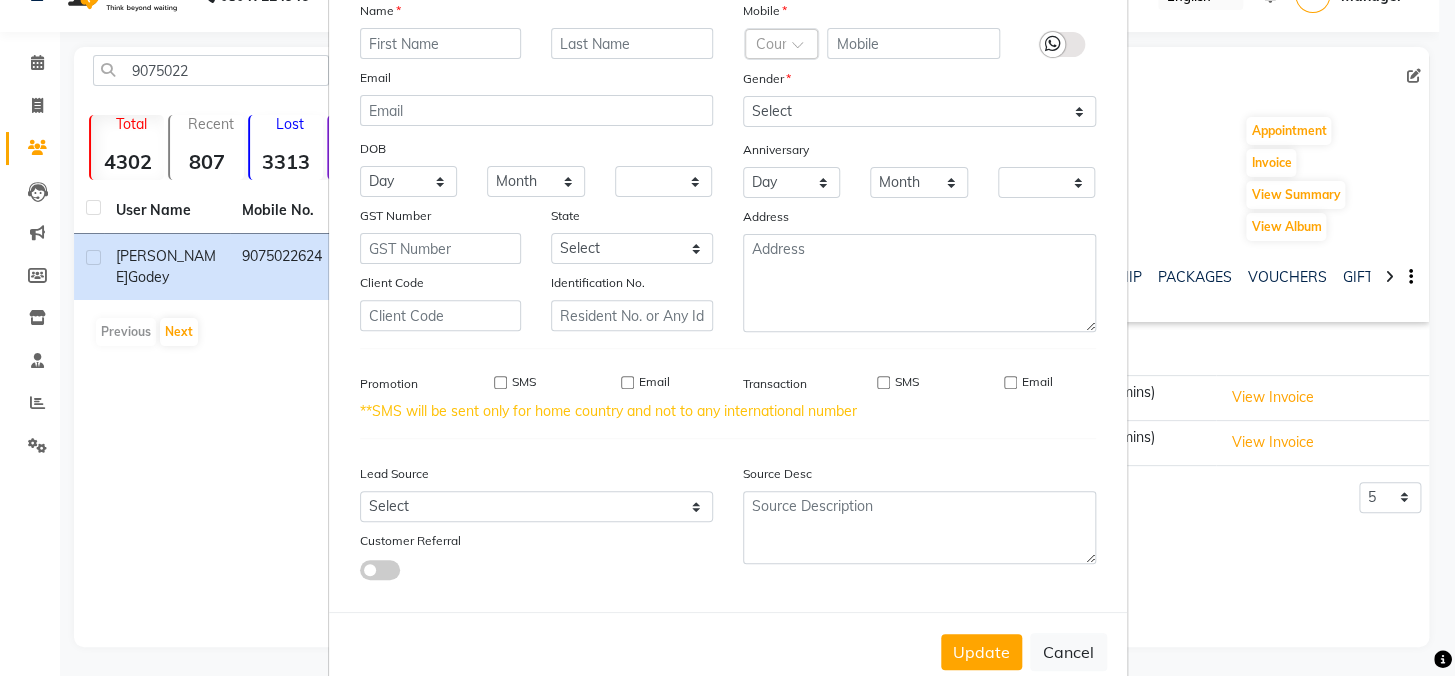 scroll, scrollTop: 162, scrollLeft: 0, axis: vertical 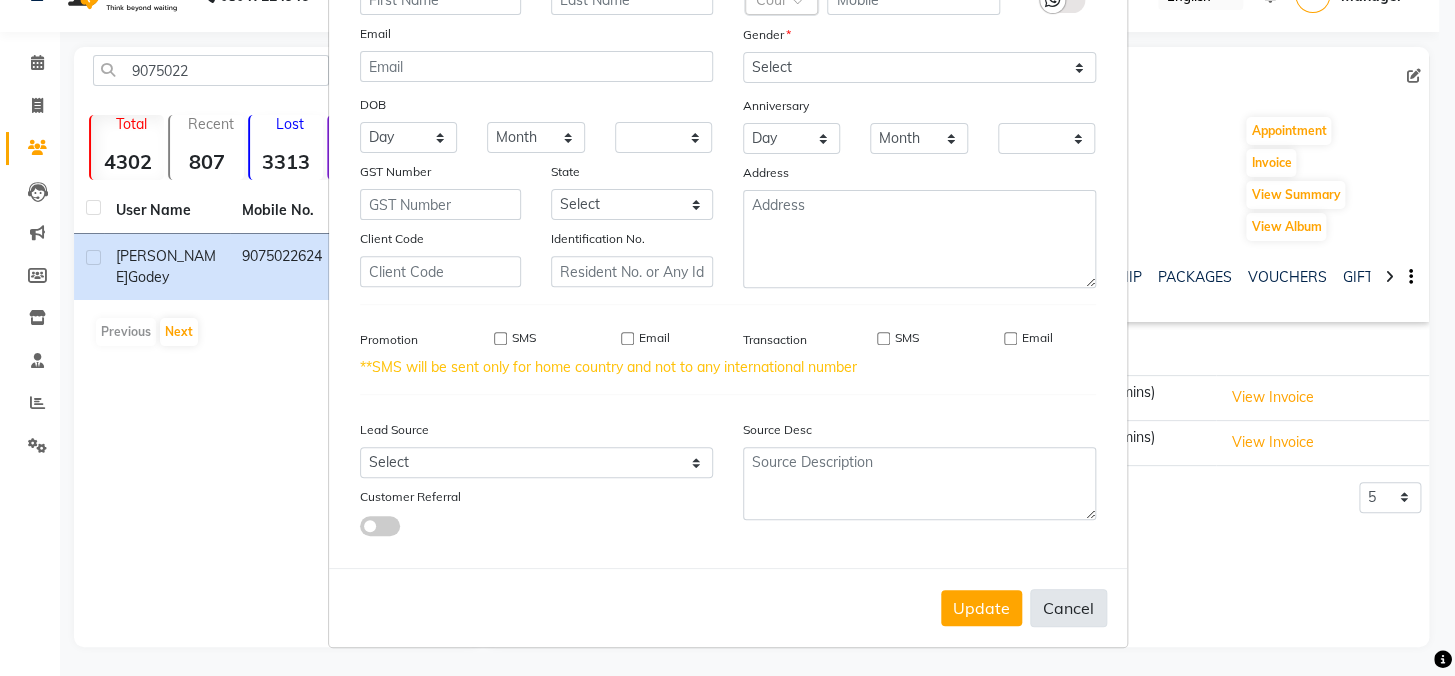 click on "Cancel" at bounding box center [1068, 608] 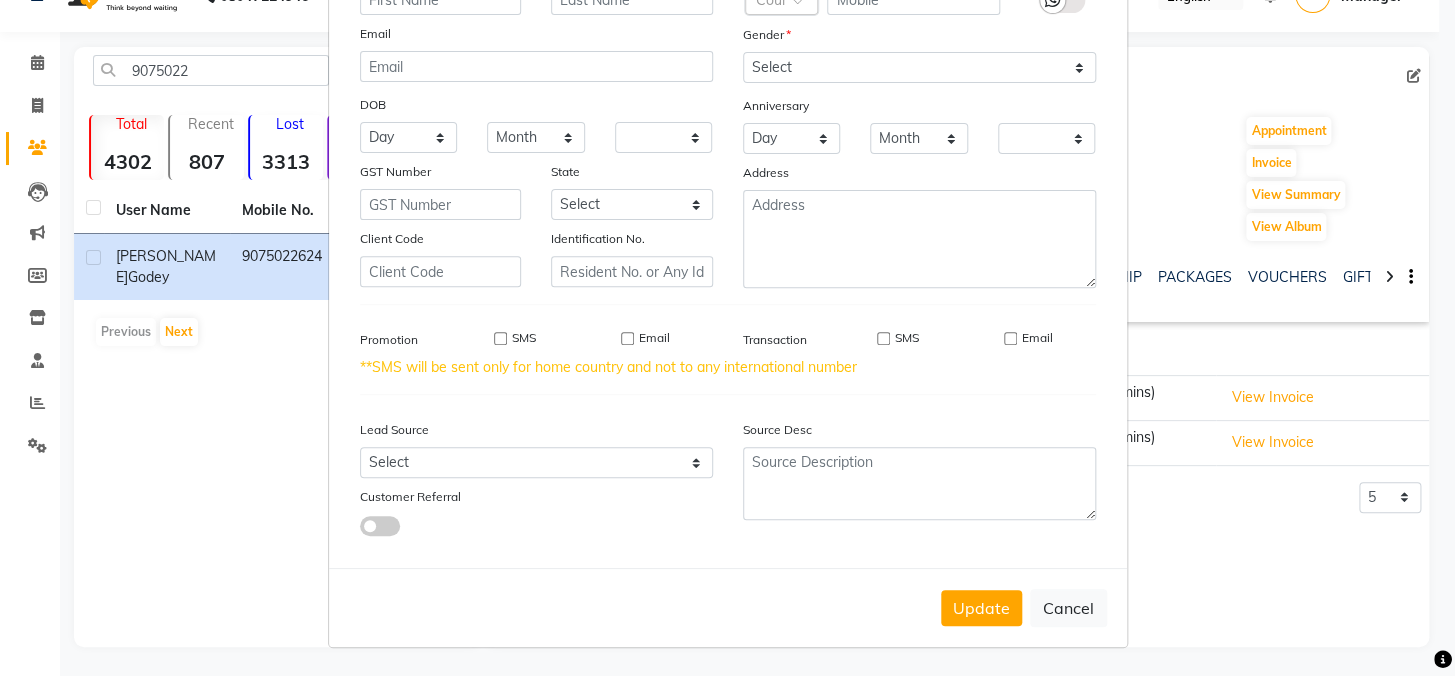 scroll, scrollTop: 0, scrollLeft: 0, axis: both 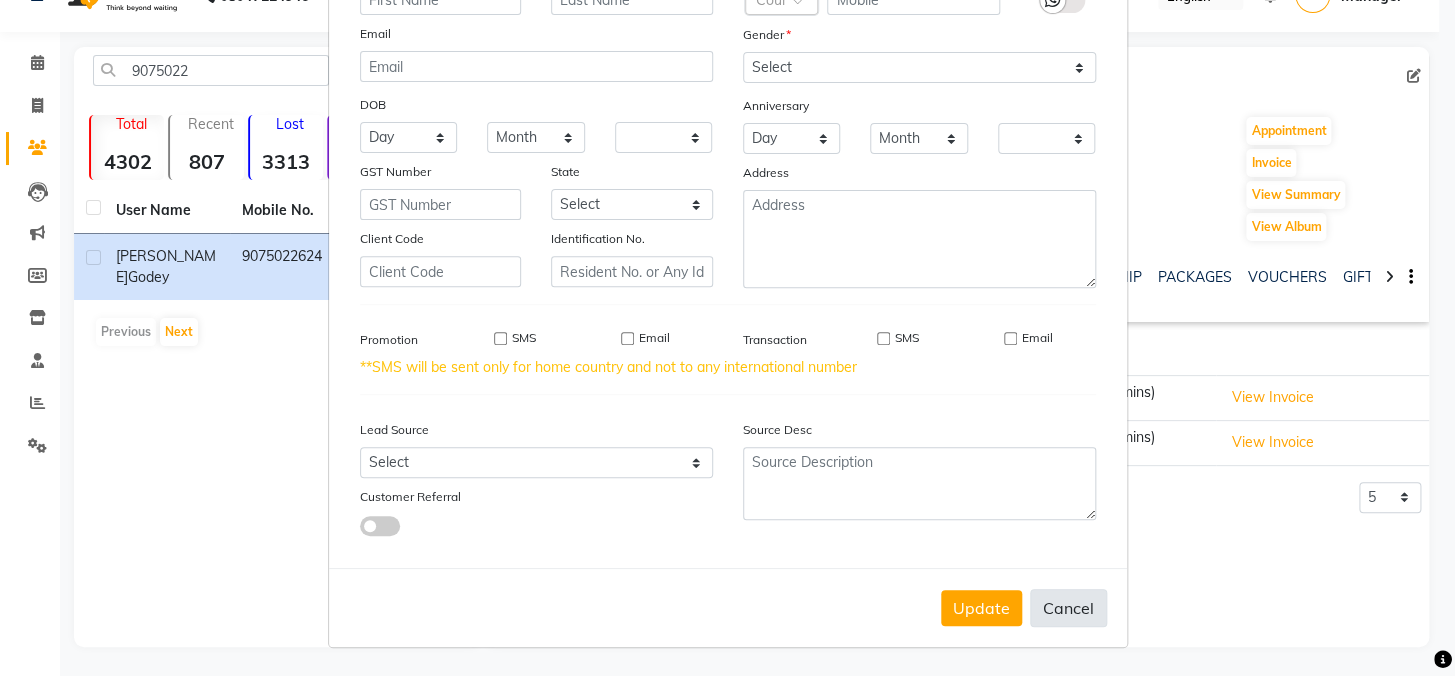 click on "Cancel" at bounding box center (1068, 608) 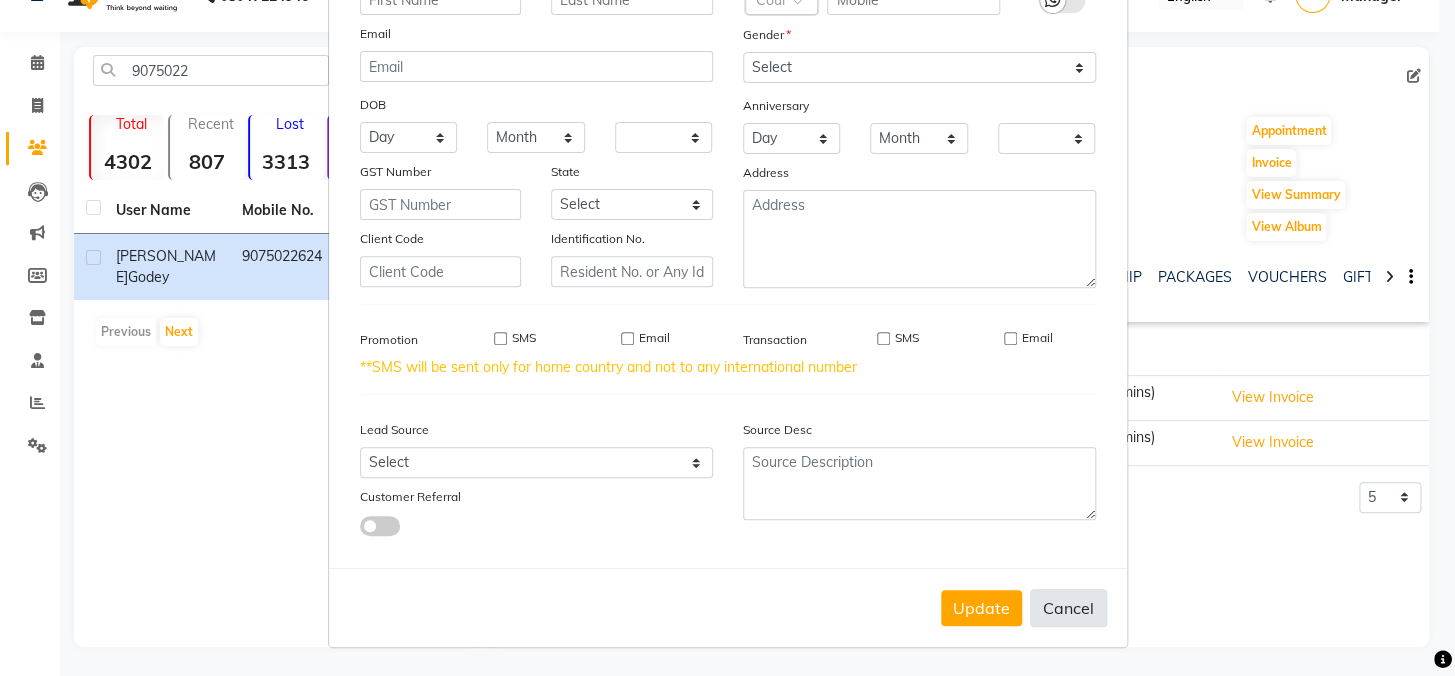 drag, startPoint x: 1069, startPoint y: 619, endPoint x: 1078, endPoint y: 600, distance: 21.023796 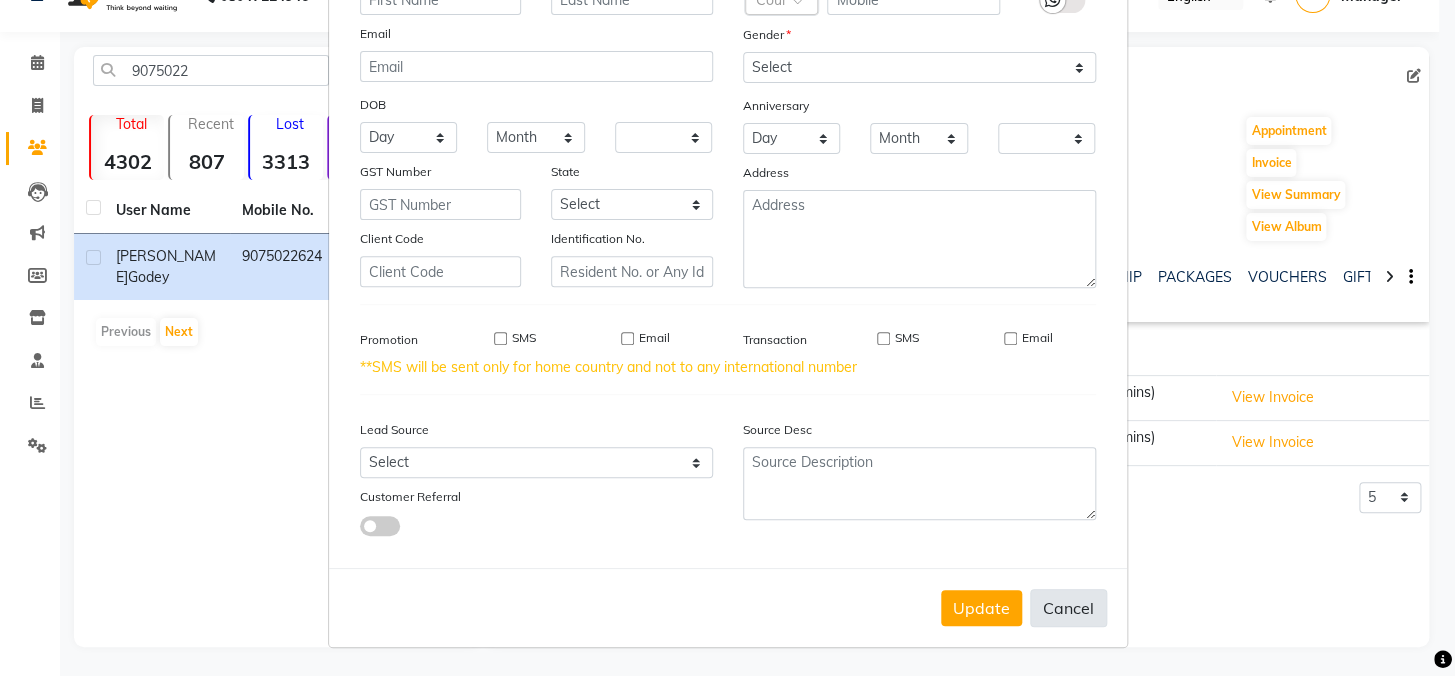 click on "Cancel" at bounding box center [1068, 608] 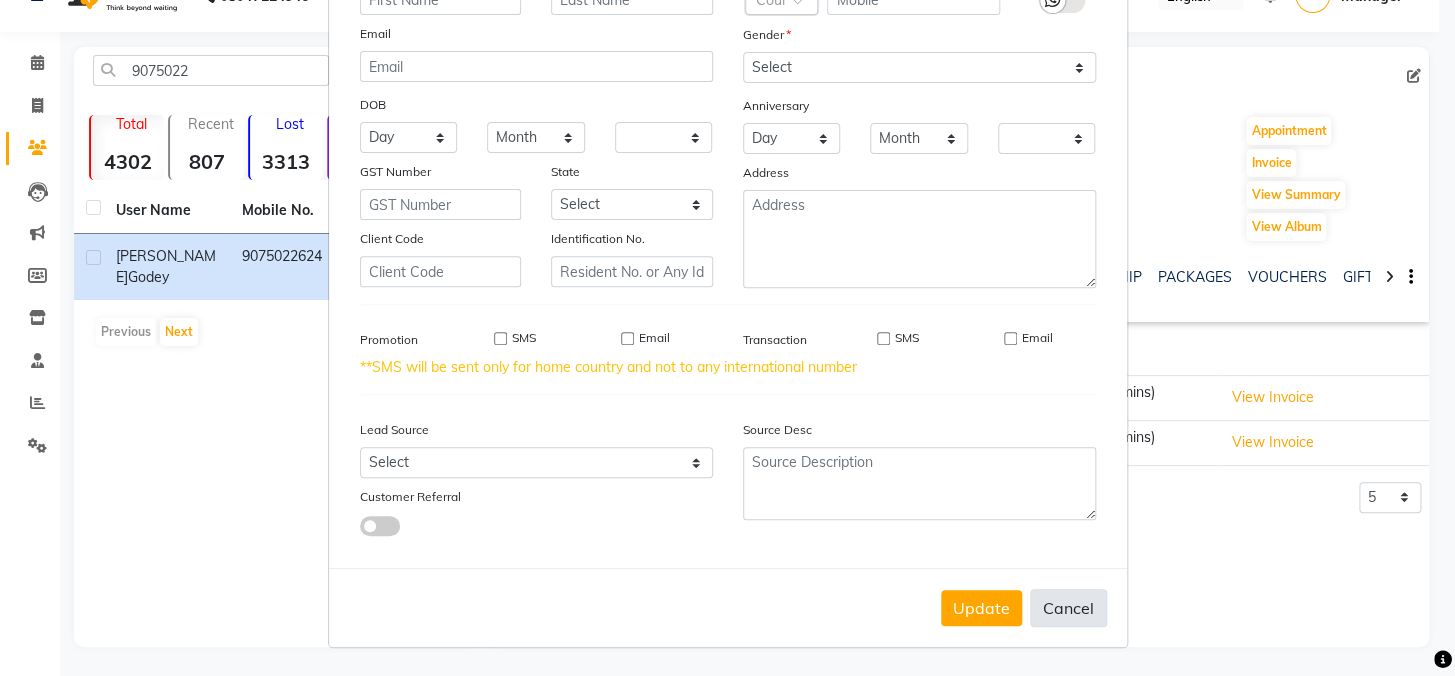 click on "Cancel" at bounding box center (1068, 608) 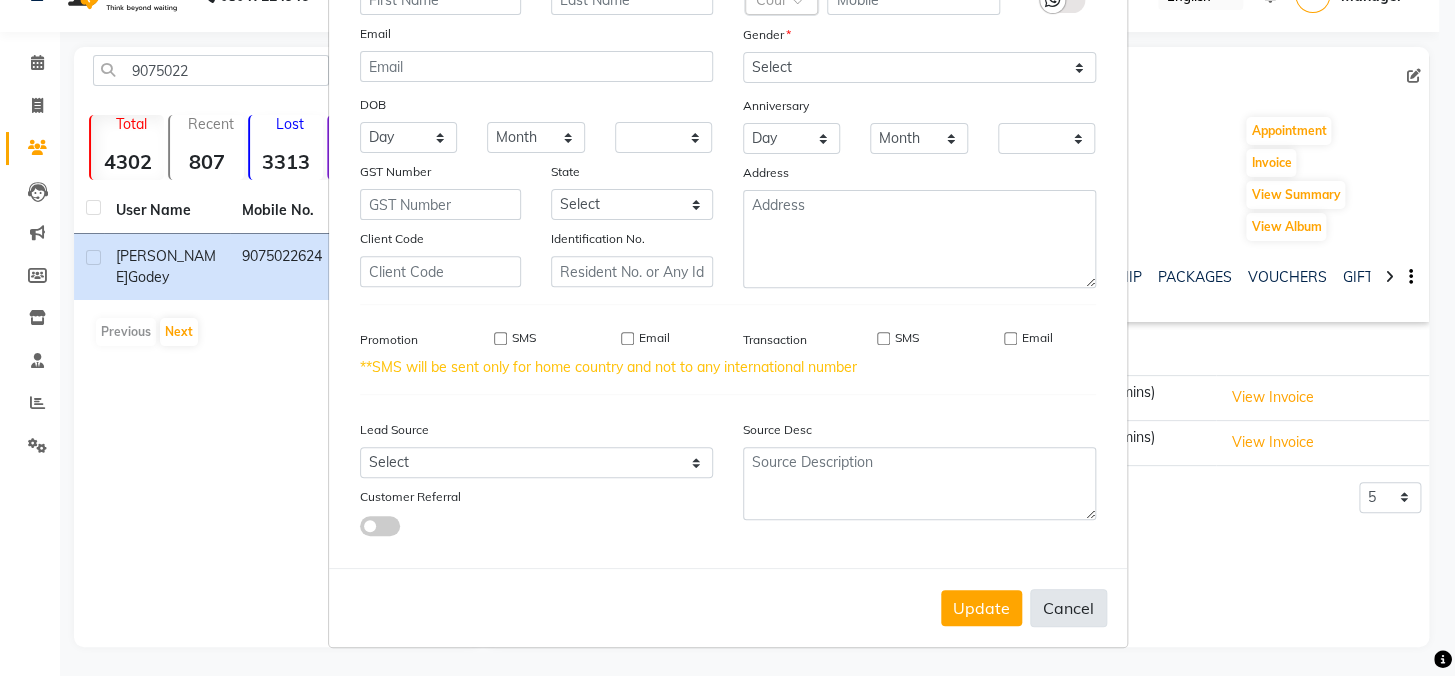 select 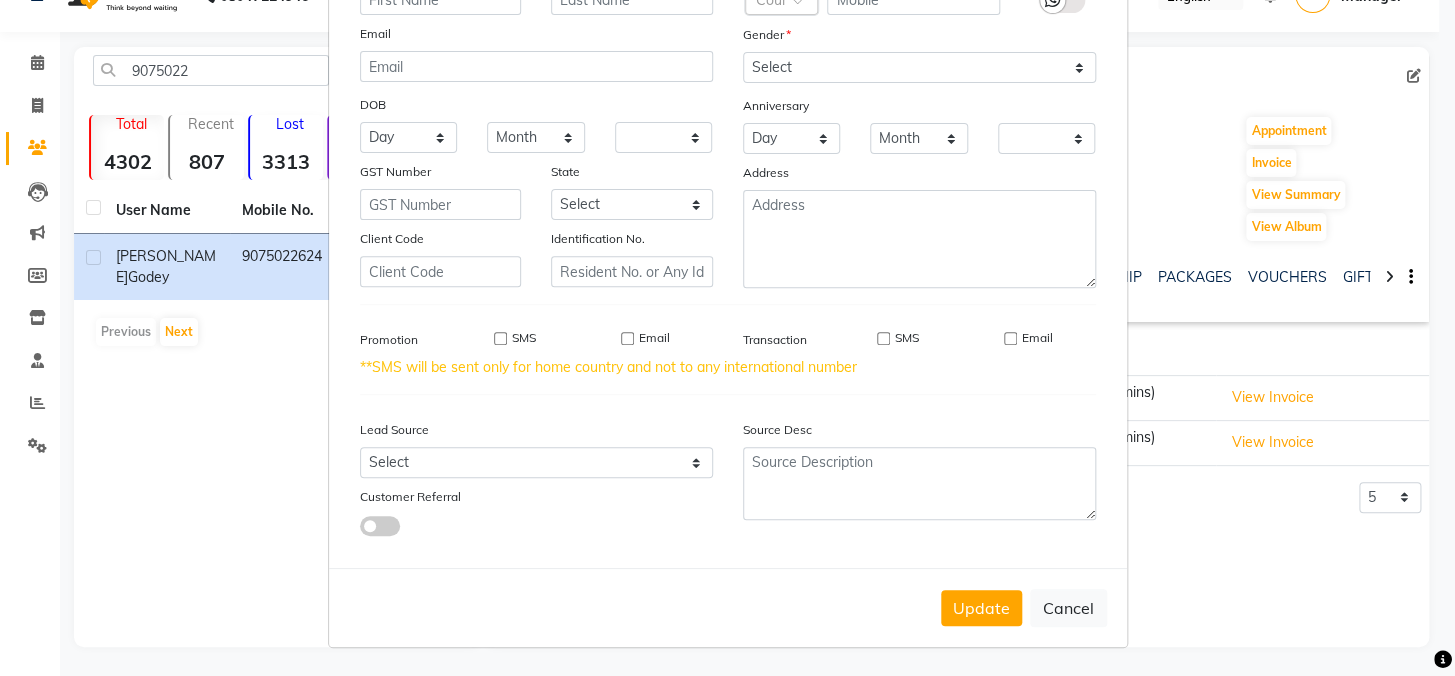 scroll, scrollTop: 0, scrollLeft: 0, axis: both 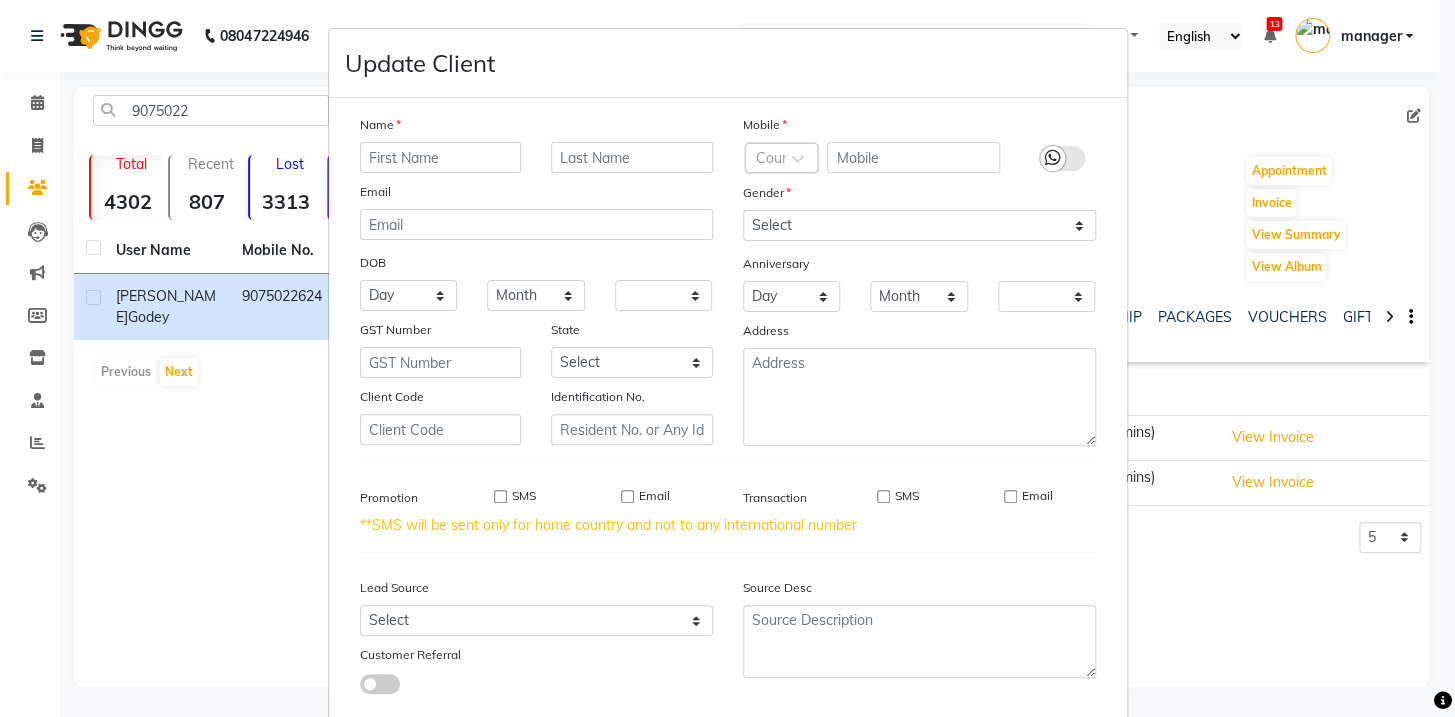 click on "Update Client Name Email DOB Day 01 02 03 04 05 06 07 08 09 10 11 12 13 14 15 16 17 18 19 20 21 22 23 24 25 26 27 28 29 30 31 Month January February March April May June July August September October November December 1940 1941 1942 1943 1944 1945 1946 1947 1948 1949 1950 1951 1952 1953 1954 1955 1956 1957 1958 1959 1960 1961 1962 1963 1964 1965 1966 1967 1968 1969 1970 1971 1972 1973 1974 1975 1976 1977 1978 1979 1980 1981 1982 1983 1984 1985 1986 1987 1988 1989 1990 1991 1992 1993 1994 1995 1996 1997 1998 1999 2000 2001 2002 2003 2004 2005 2006 2007 2008 2009 2010 2011 2012 2013 2014 2015 2016 2017 2018 2019 2020 2021 2022 2023 2024 GST Number State Select Andaman and Nicobar Islands Andhra Pradesh Arunachal Pradesh Assam Bihar Chandigarh Chhattisgarh Dadra and Nagar Haveli Daman and Diu Delhi Goa Gujarat Haryana Himachal Pradesh Jammu and Kashmir Jharkhand Karnataka Kerala Lakshadweep Madhya Pradesh Maharashtra Manipur Meghalaya Mizoram Nagaland Odisha Pondicherry Punjab Rajasthan Sikkim Tamil Nadu Tripura" at bounding box center (727, 358) 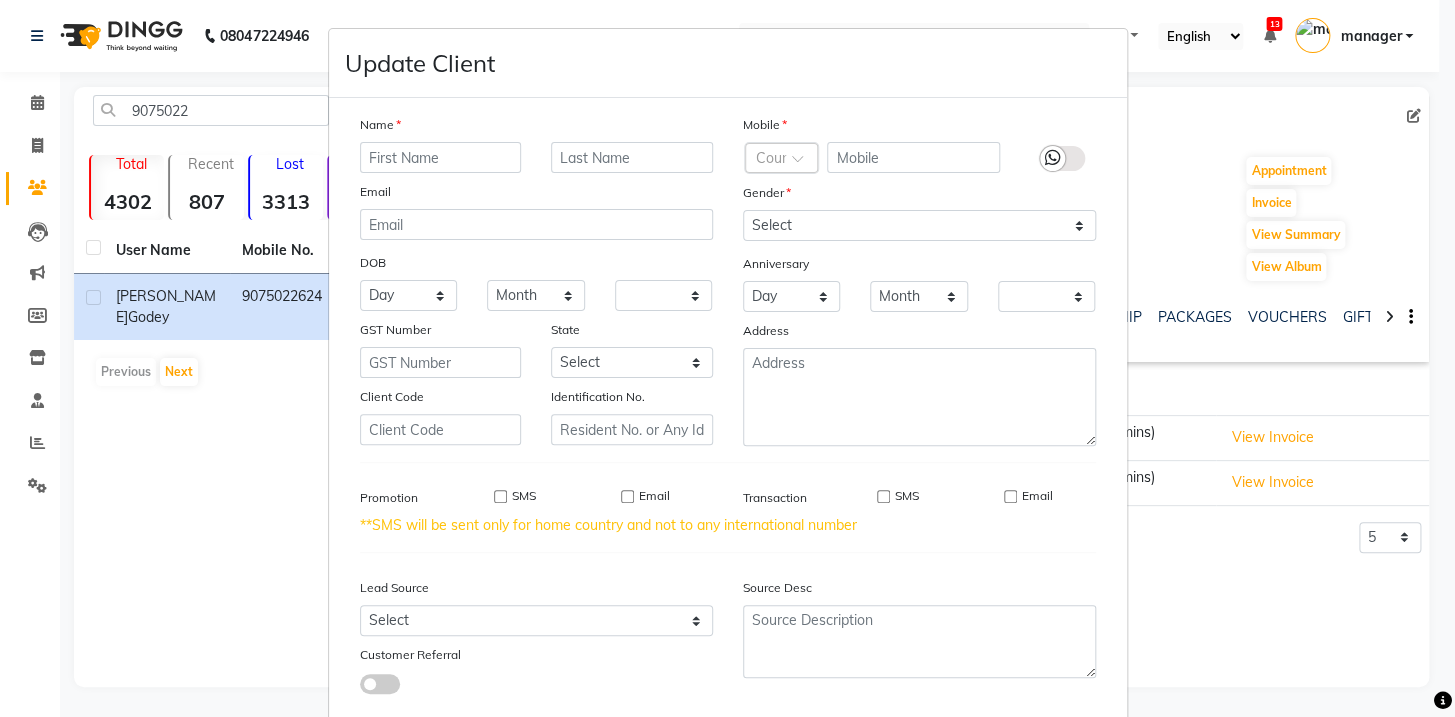scroll, scrollTop: 121, scrollLeft: 0, axis: vertical 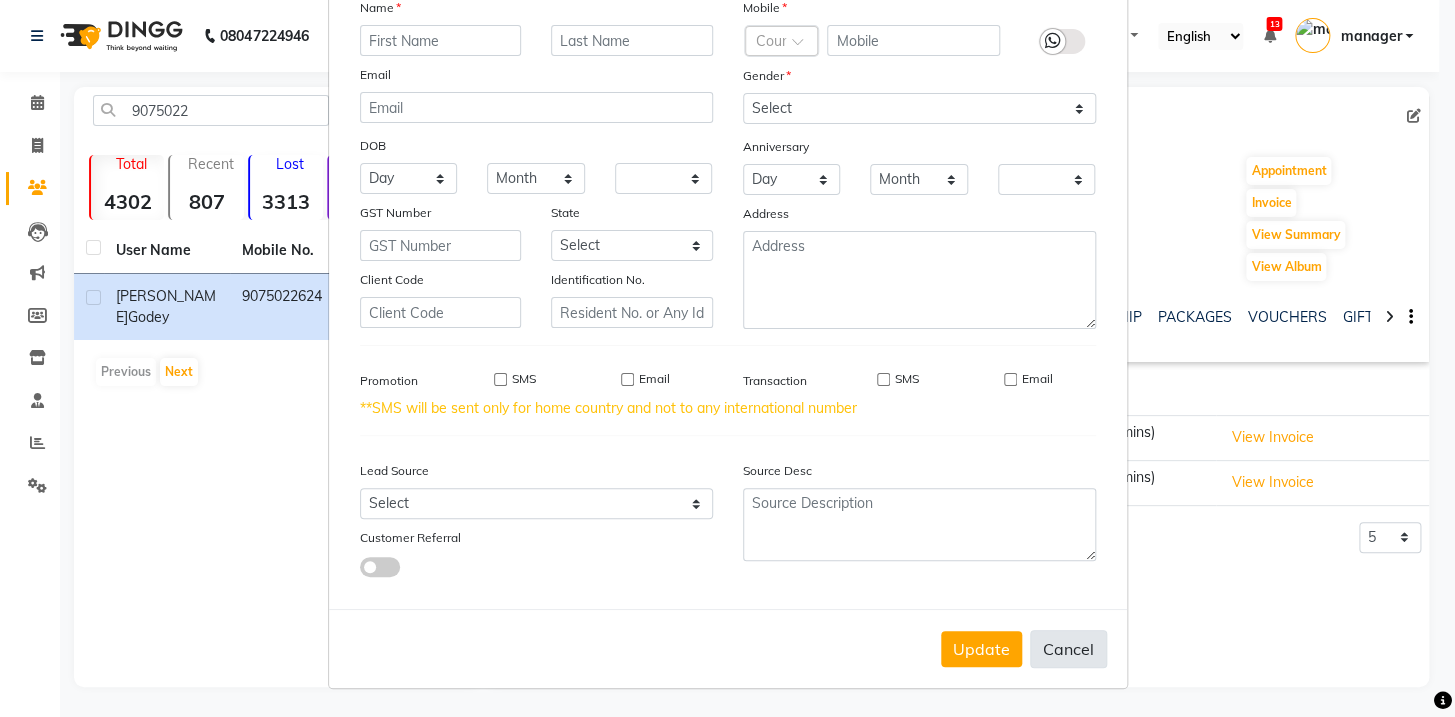 click on "Update   Cancel" at bounding box center (728, 648) 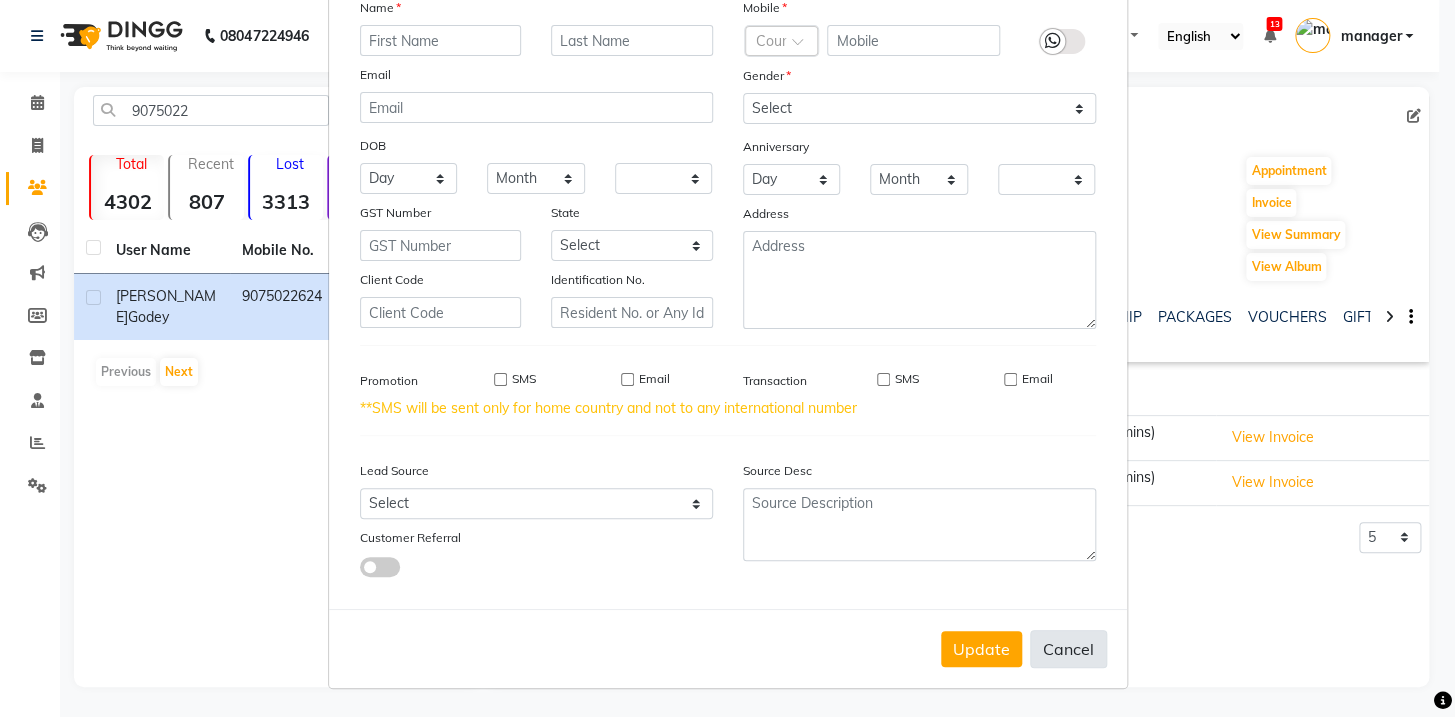 click on "Cancel" at bounding box center [1068, 649] 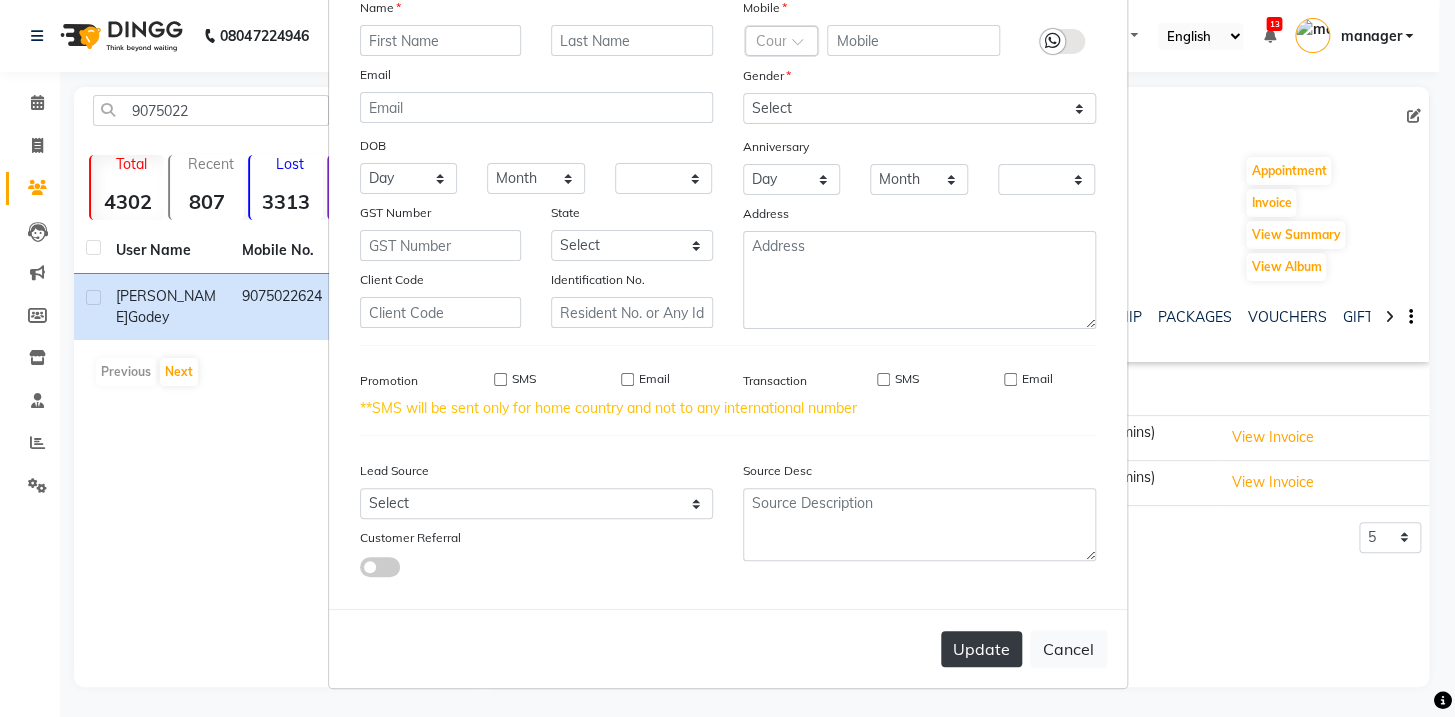 click on "Update" at bounding box center (981, 649) 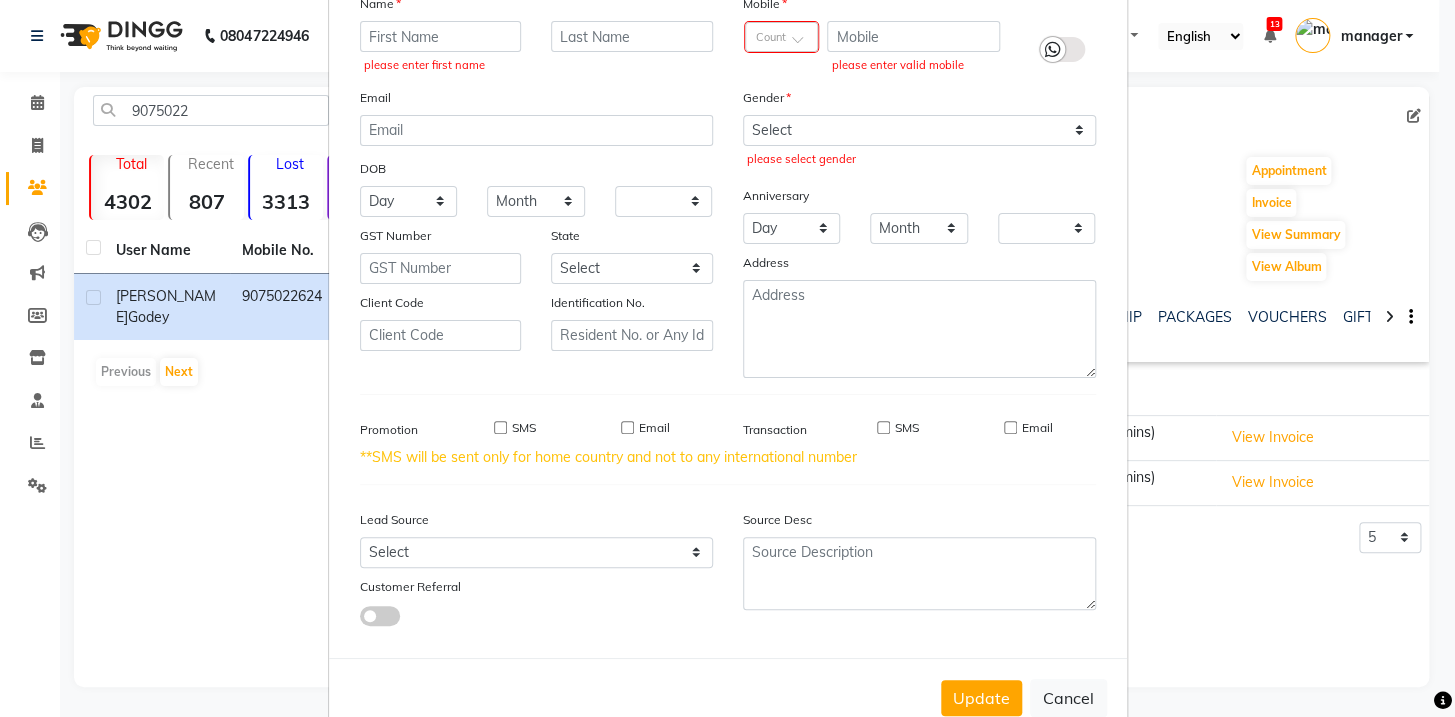 scroll, scrollTop: 0, scrollLeft: 0, axis: both 